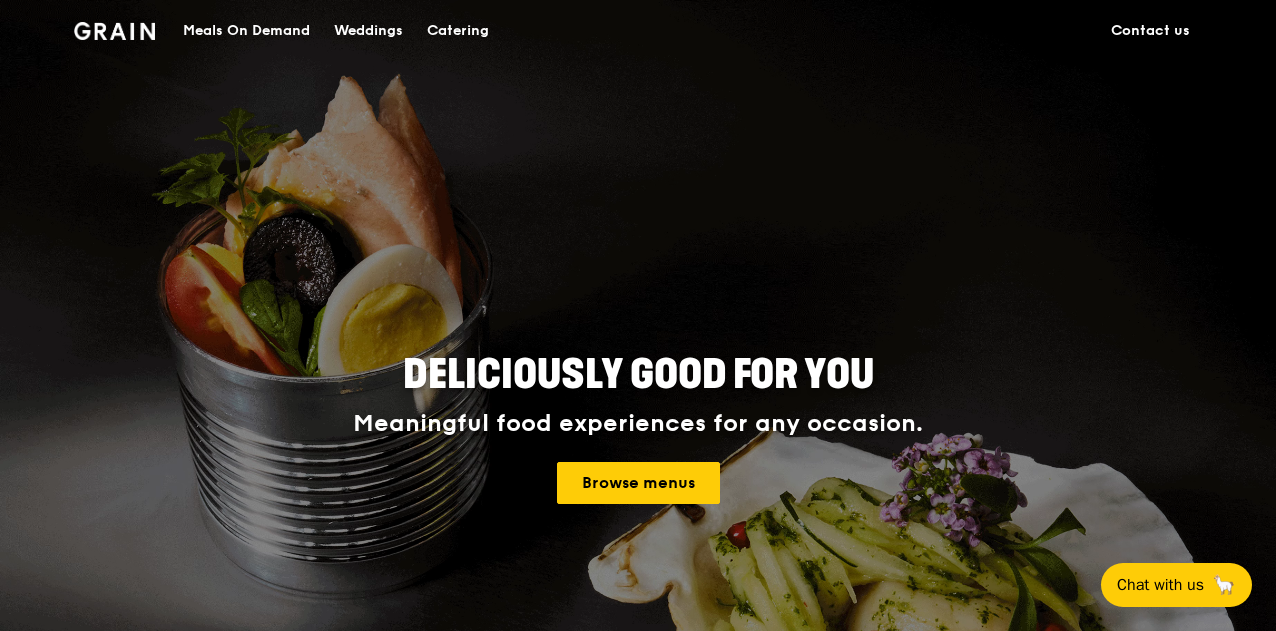 scroll, scrollTop: 0, scrollLeft: 0, axis: both 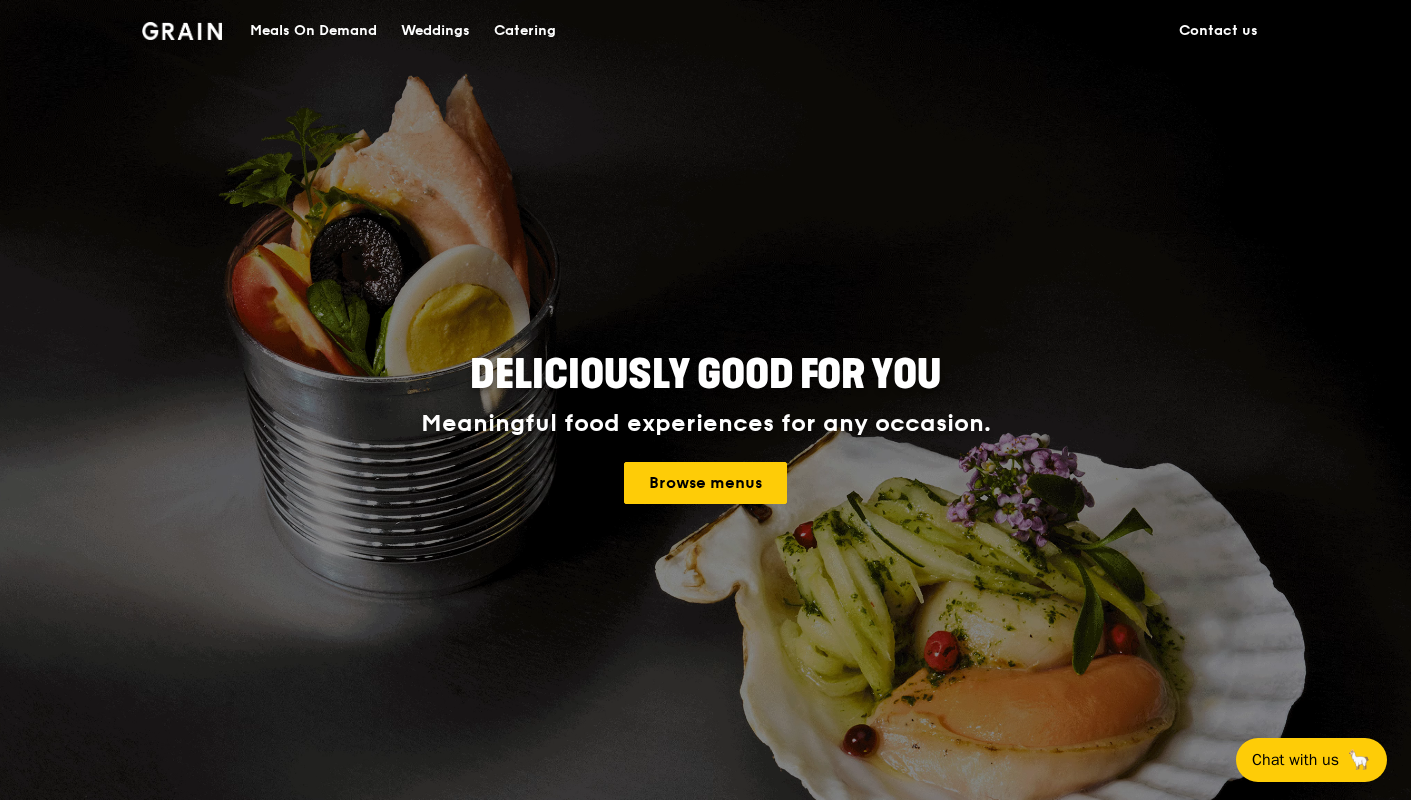 click on "Email" at bounding box center [705, 1317] 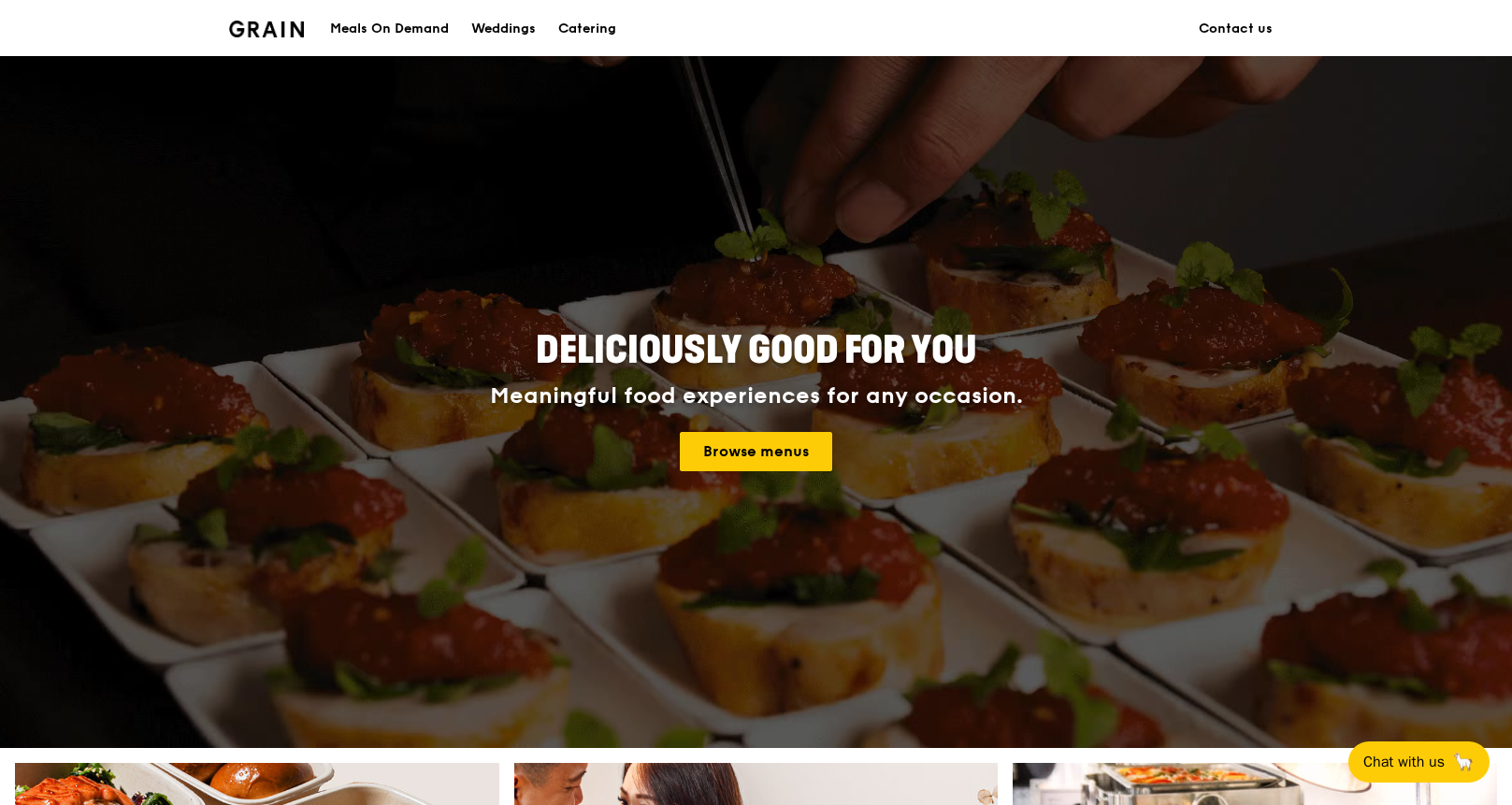 scroll, scrollTop: 748, scrollLeft: 0, axis: vertical 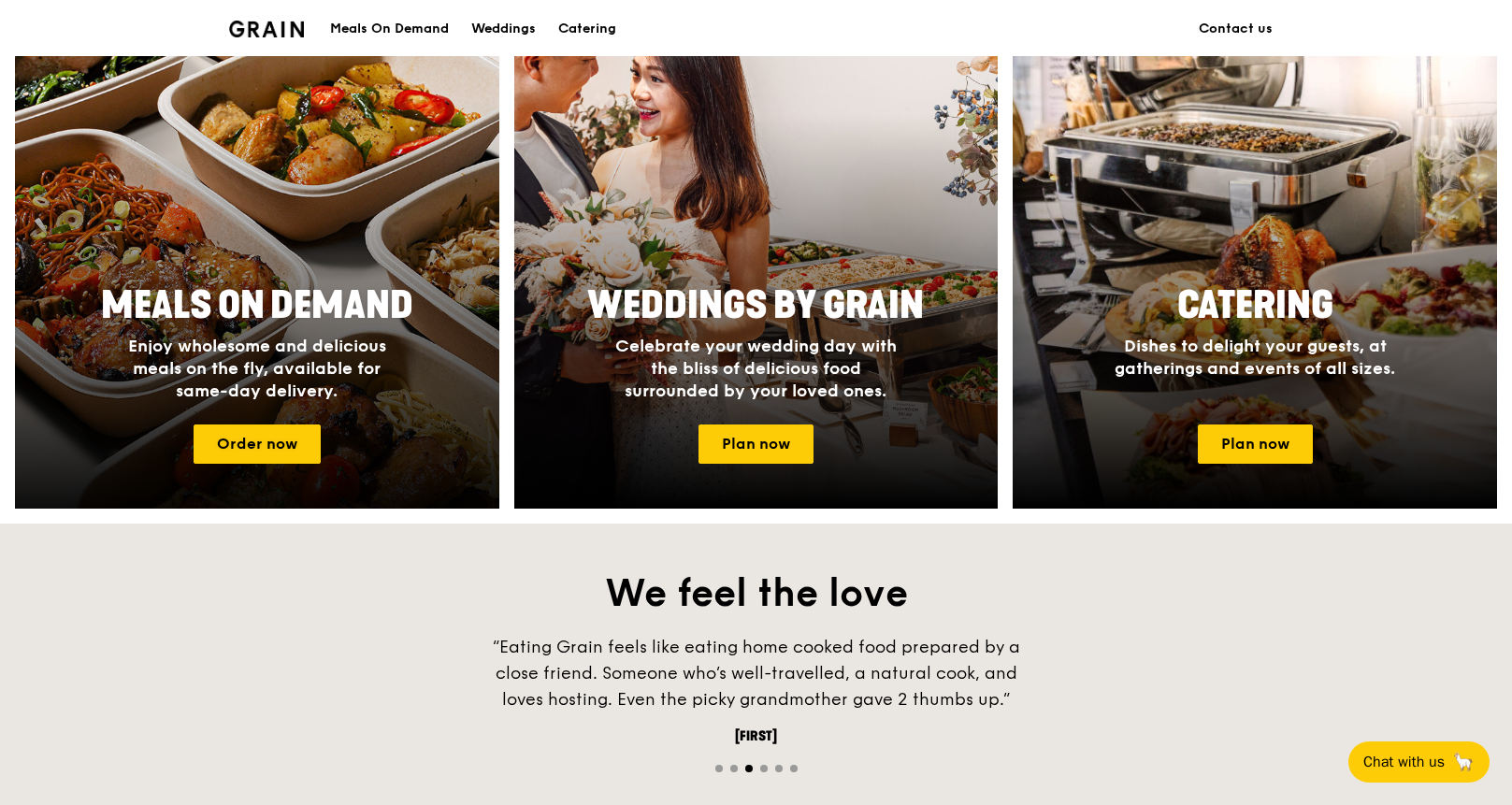 click on "Meals On Demand Enjoy wholesome and delicious meals on the fly, available for same-day delivery." at bounding box center [257, 341] 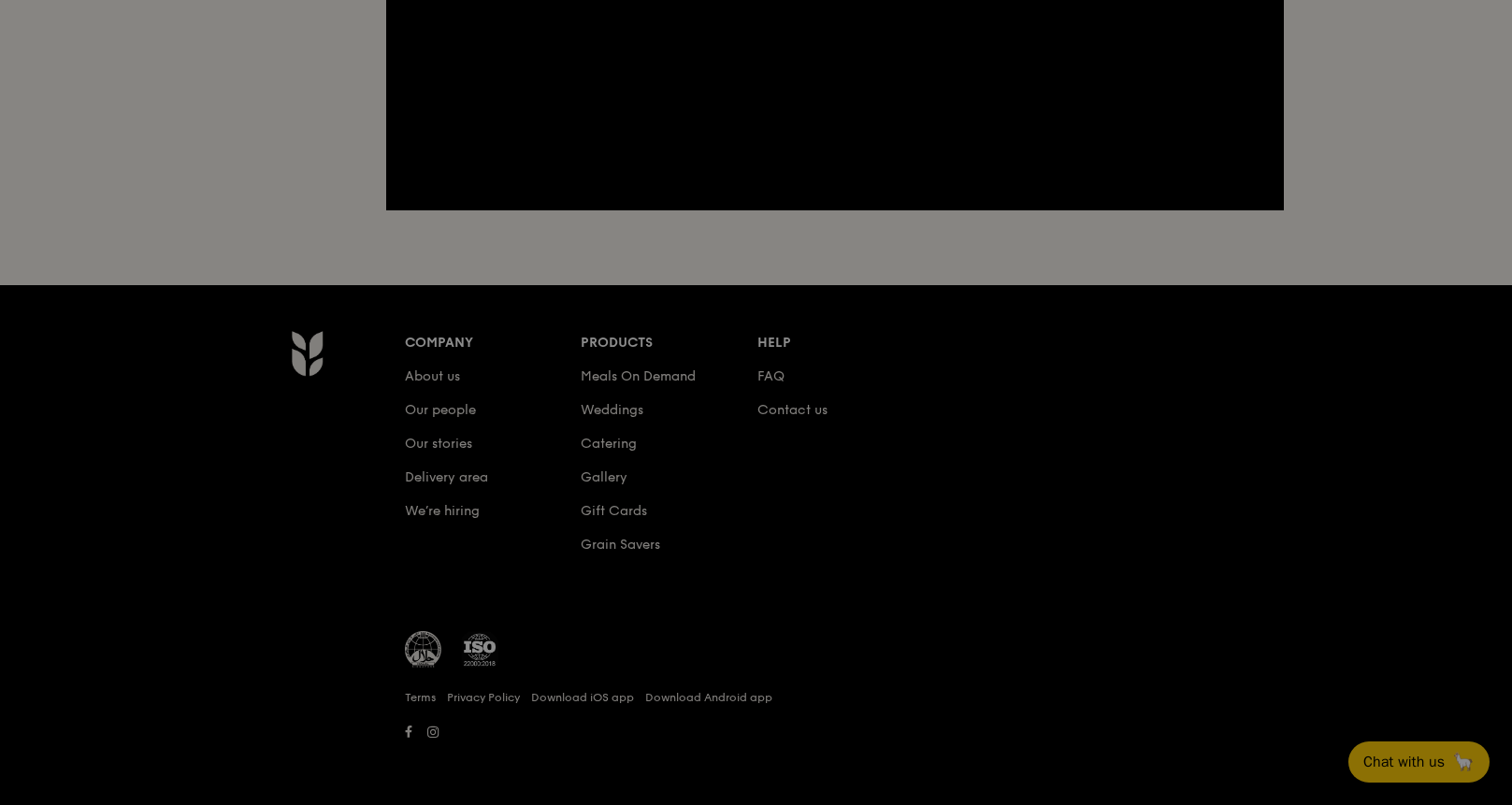 scroll, scrollTop: 0, scrollLeft: 0, axis: both 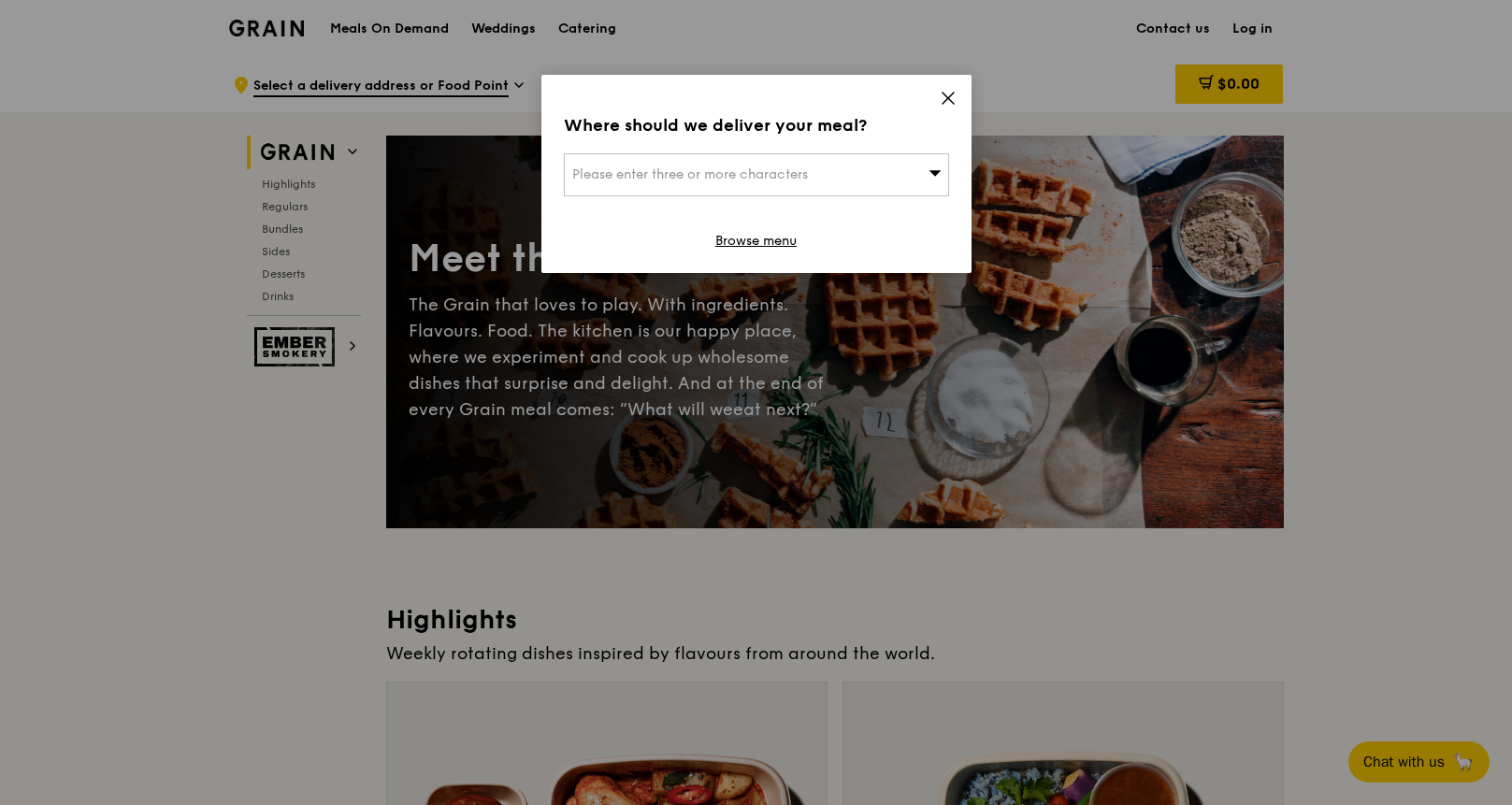 click on "Please enter three or more characters" at bounding box center [756, 175] 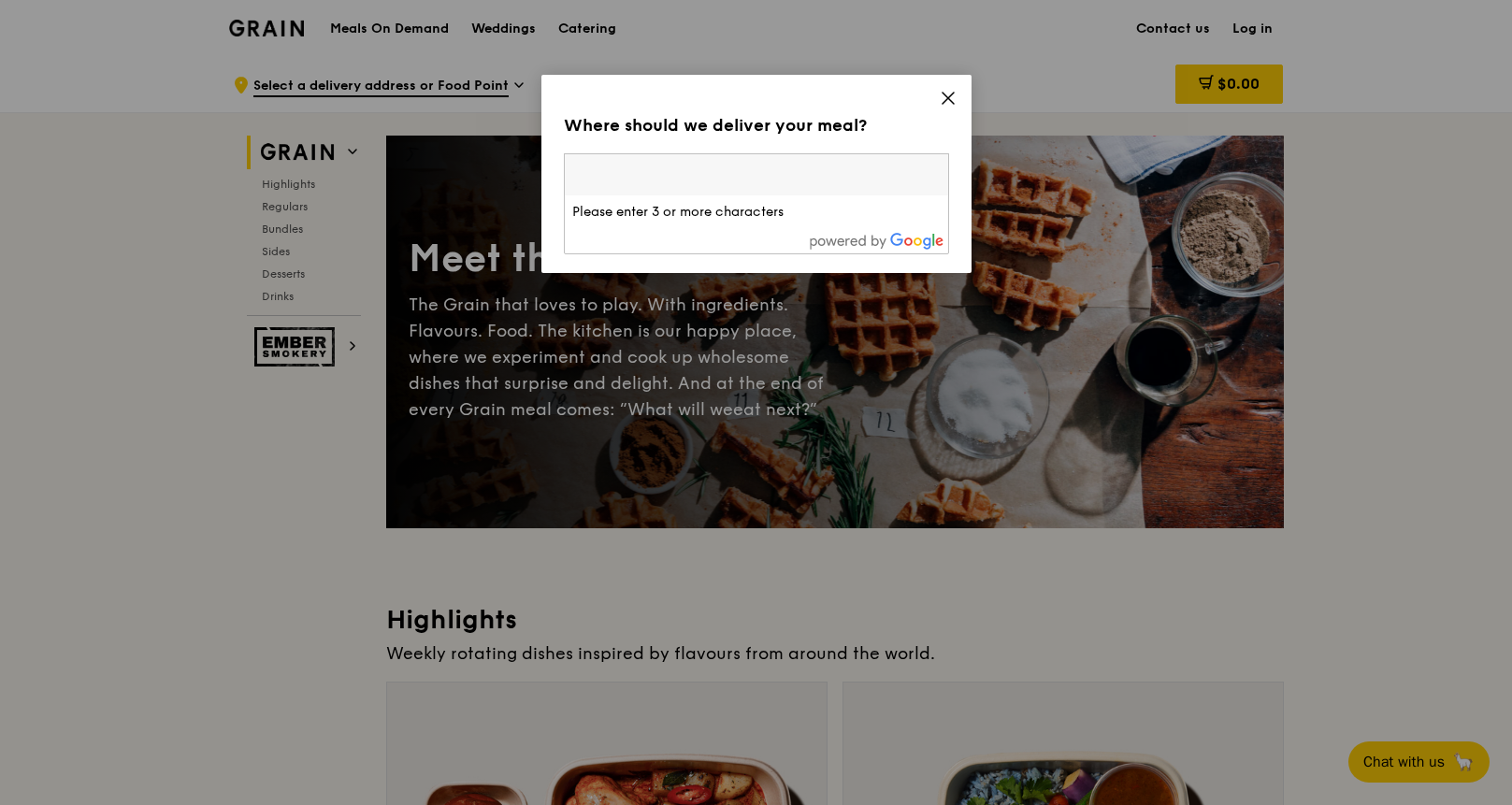 type on "7" 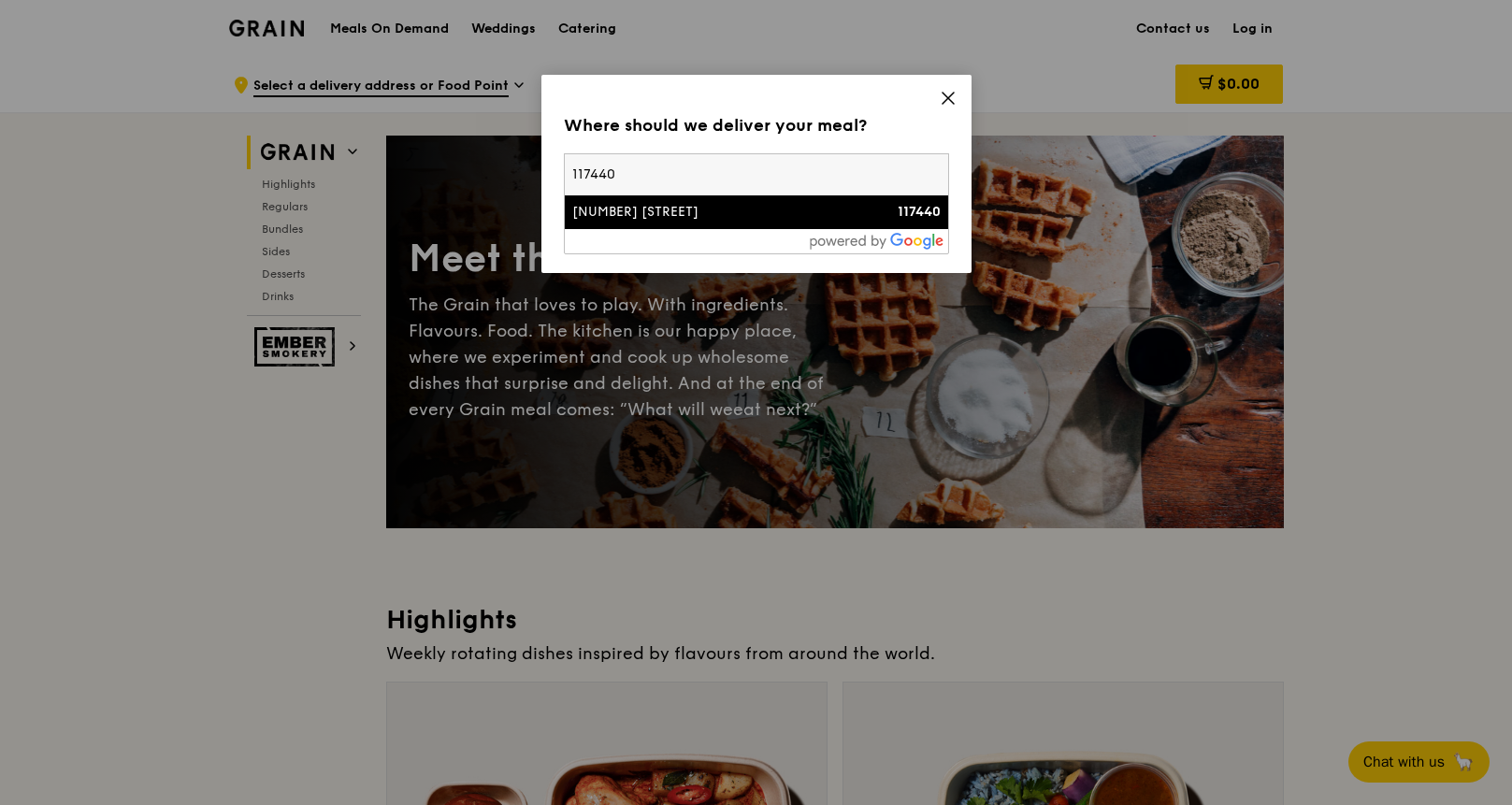 type on "117440" 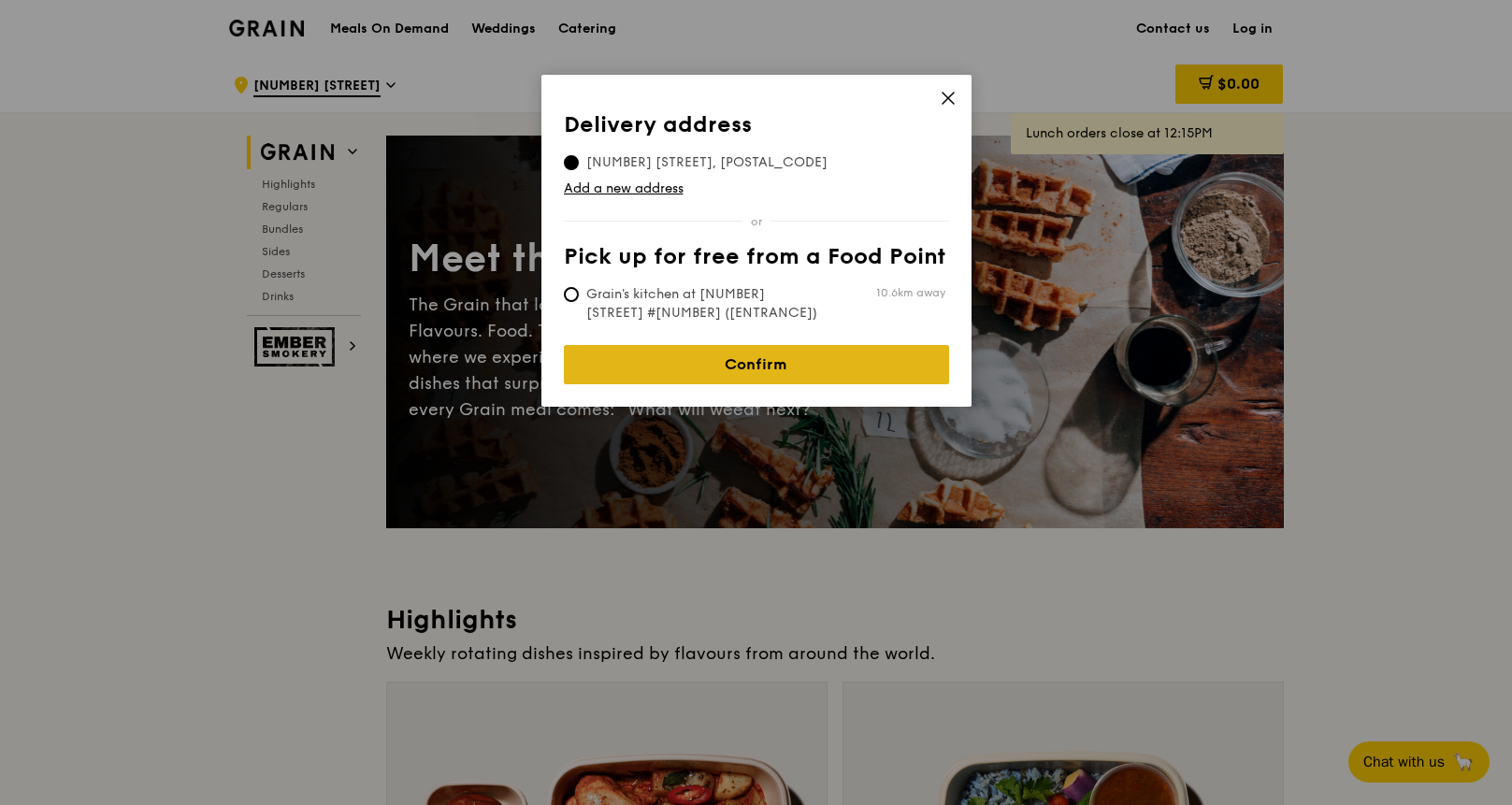 click on "Confirm" at bounding box center [756, 365] 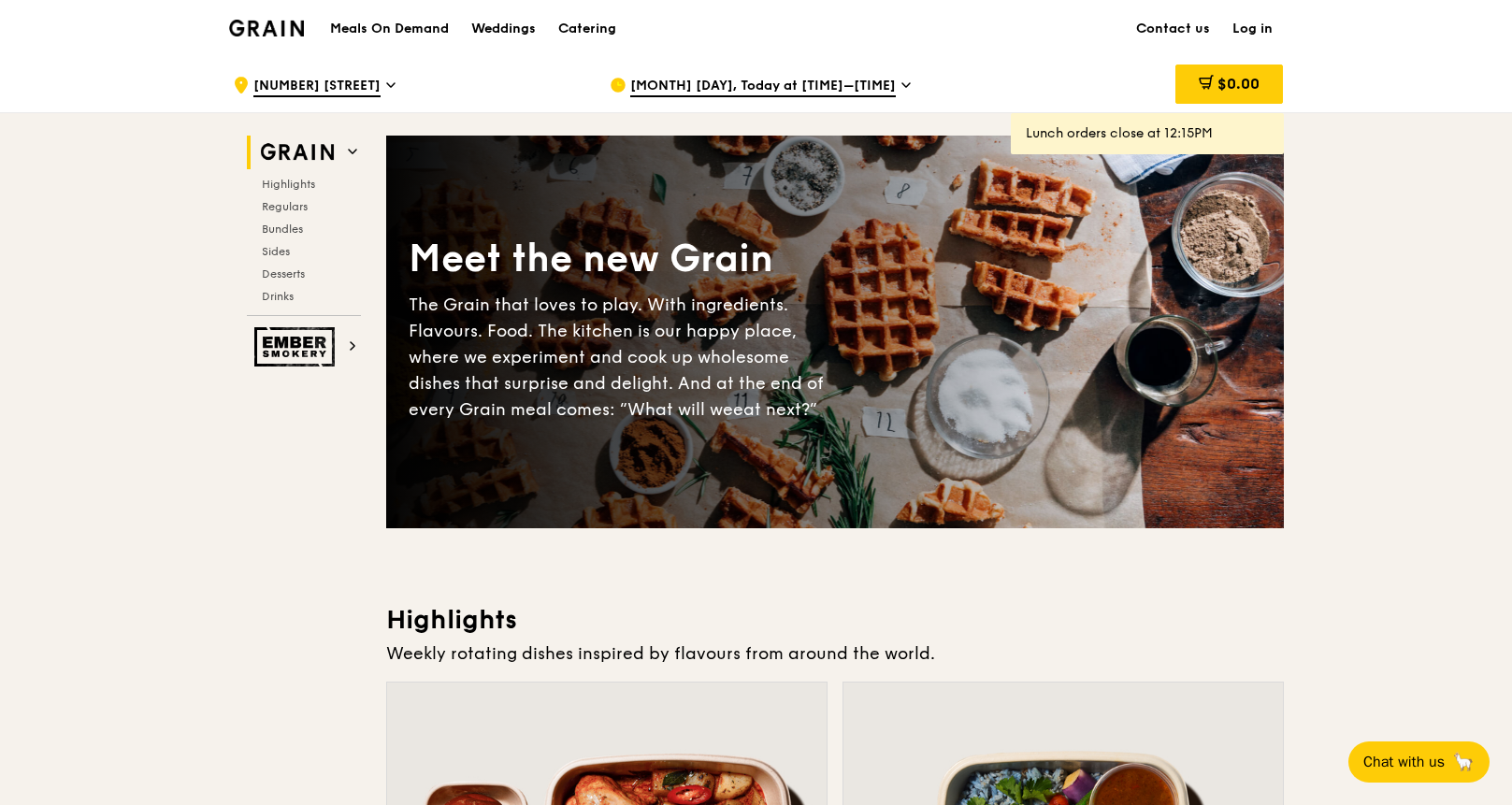 click on "[MONTH] [DAY], Today at [TIME]–[TIME]" at bounding box center (763, 87) 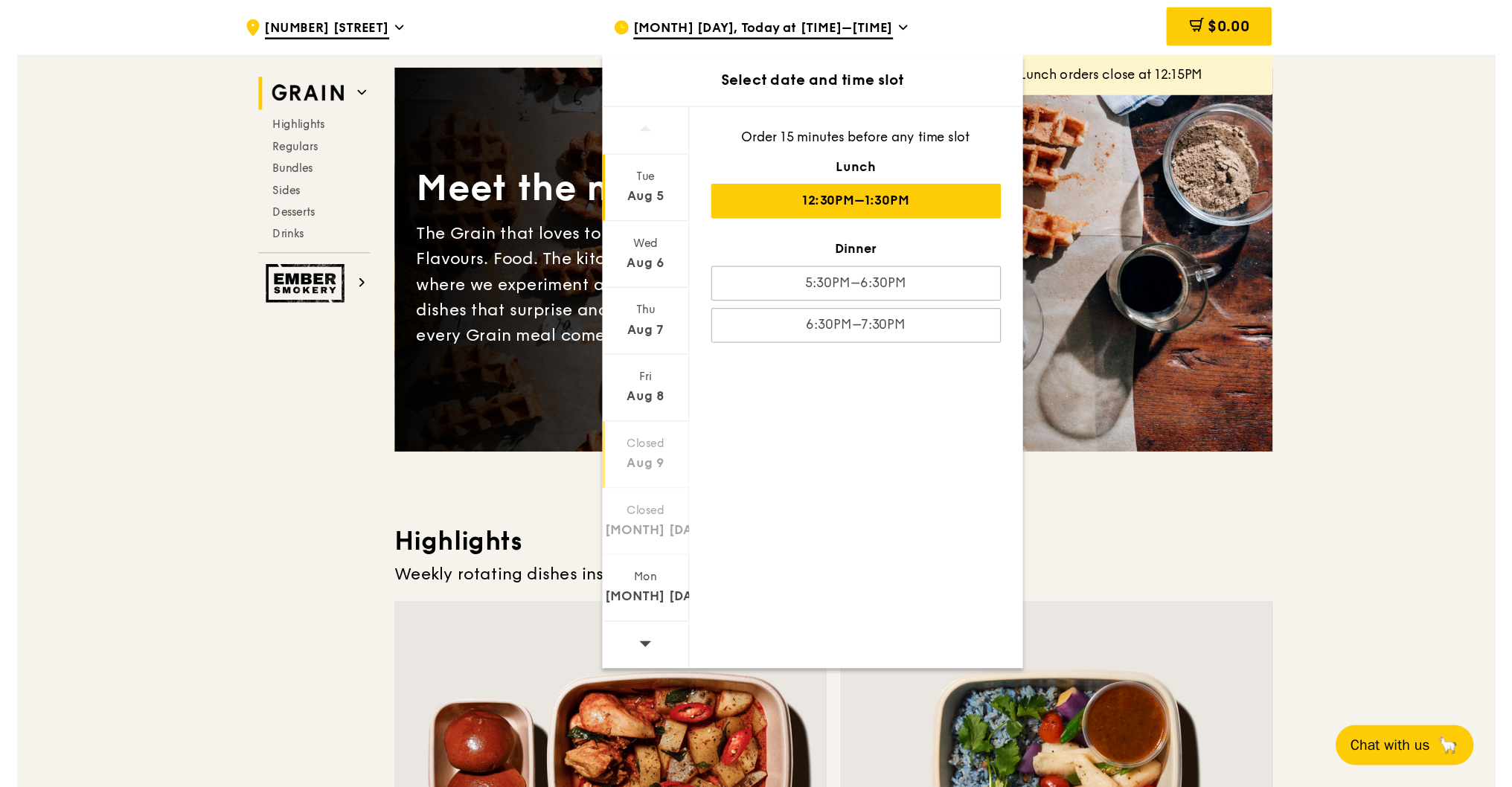scroll, scrollTop: 74, scrollLeft: 0, axis: vertical 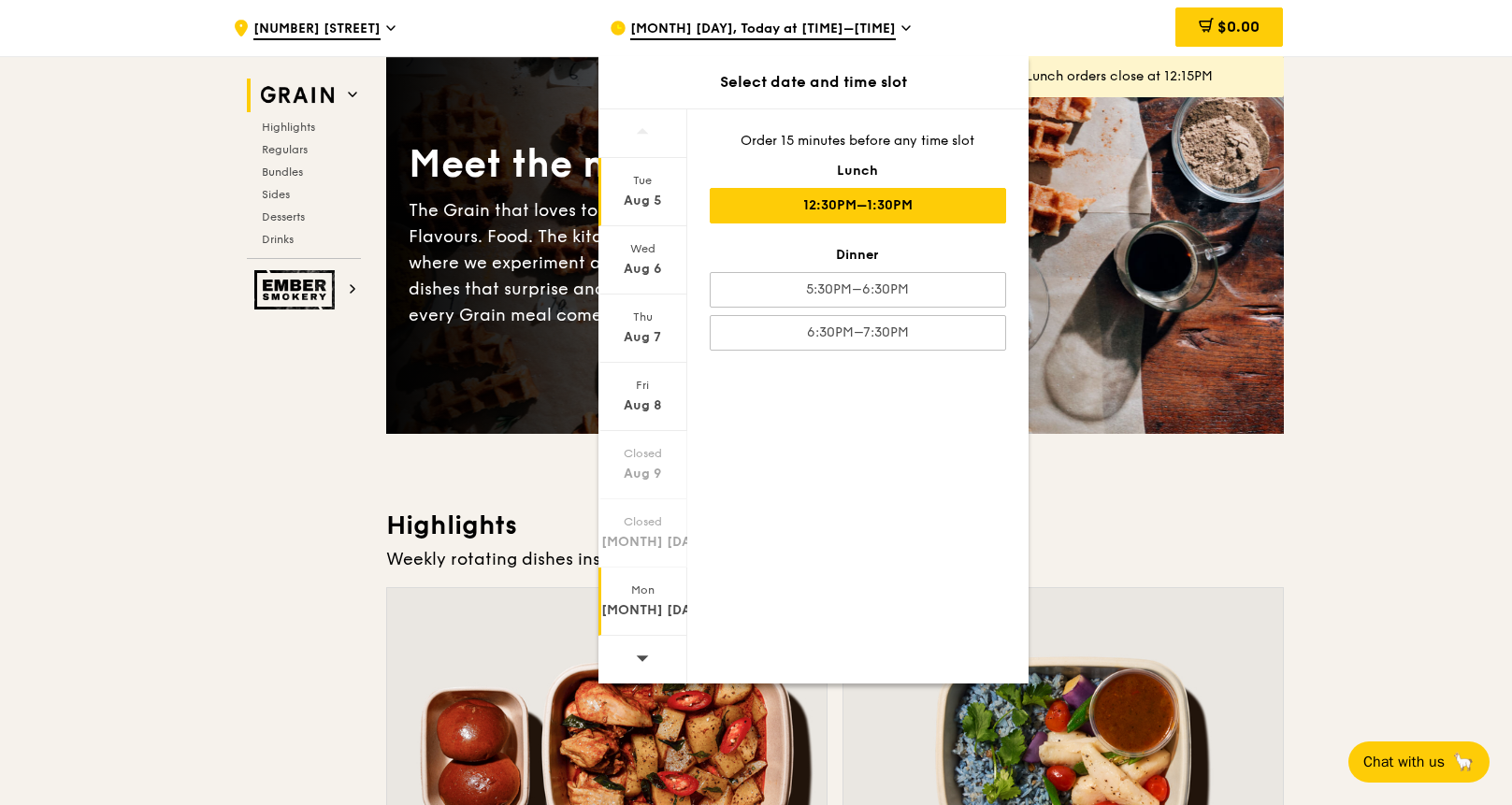 click on "[MONTH] [DAY]" at bounding box center [642, 611] 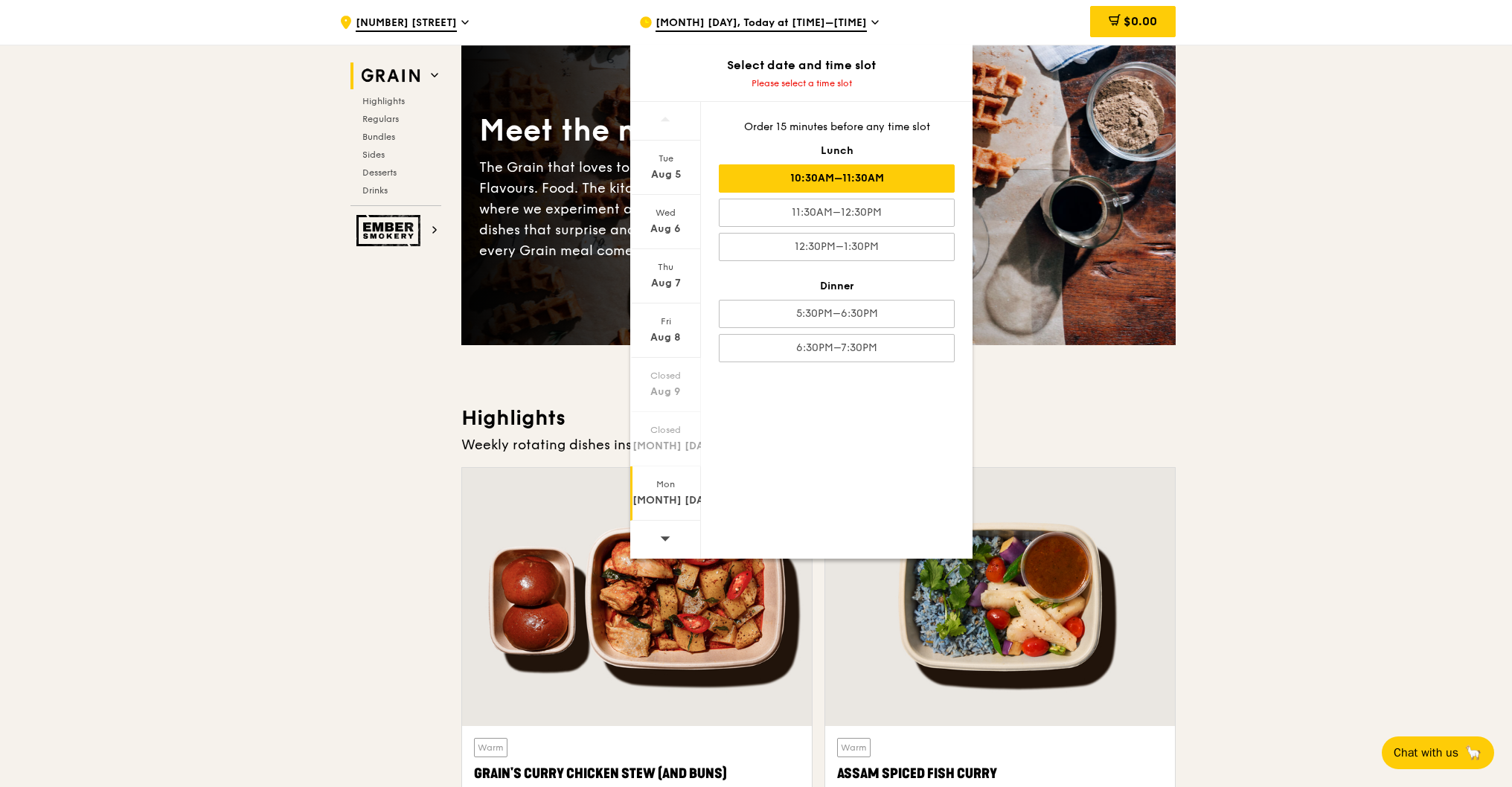 click on "10:30AM–11:30AM" at bounding box center [836, 179] 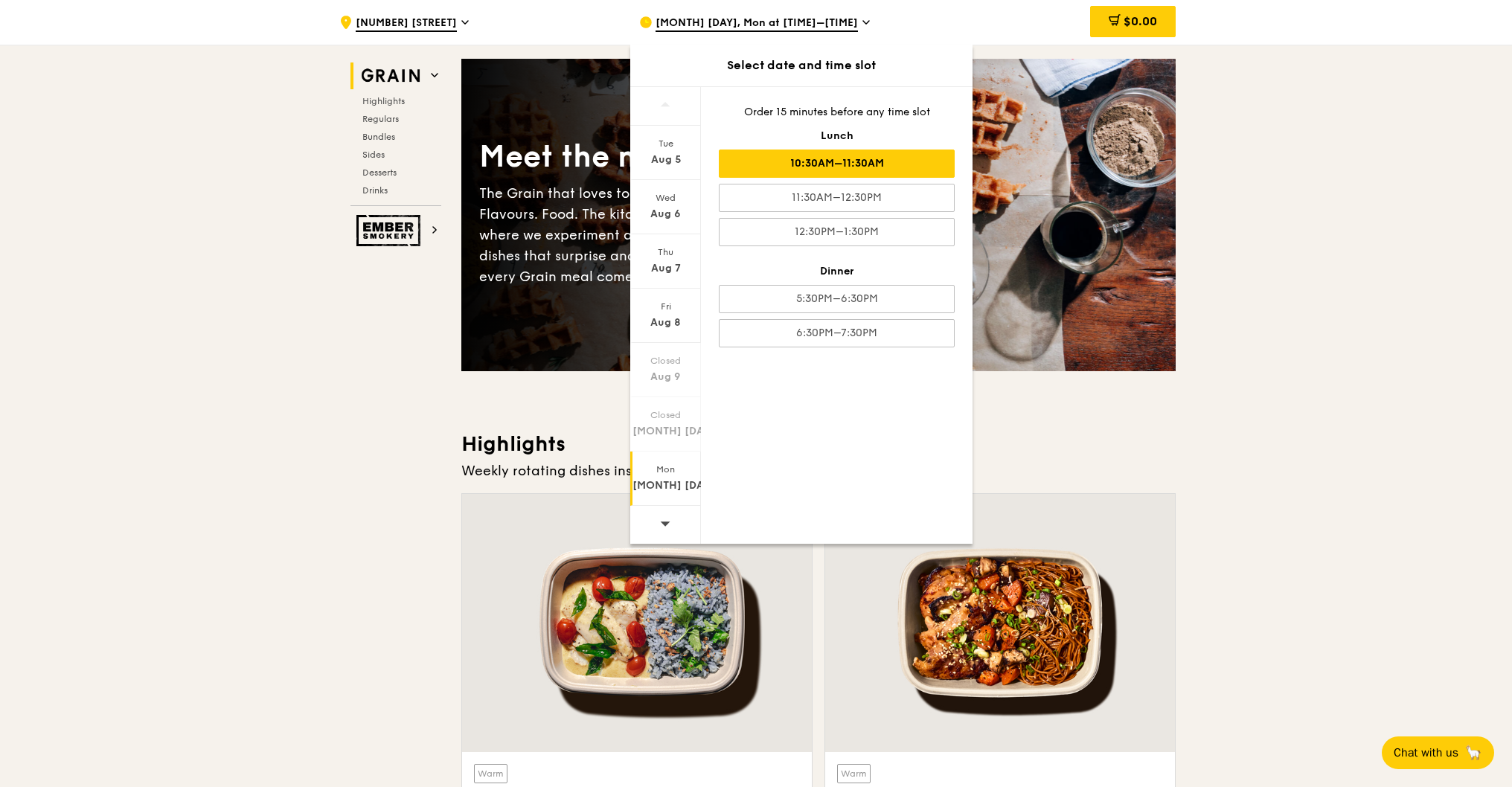 scroll, scrollTop: 74, scrollLeft: 0, axis: vertical 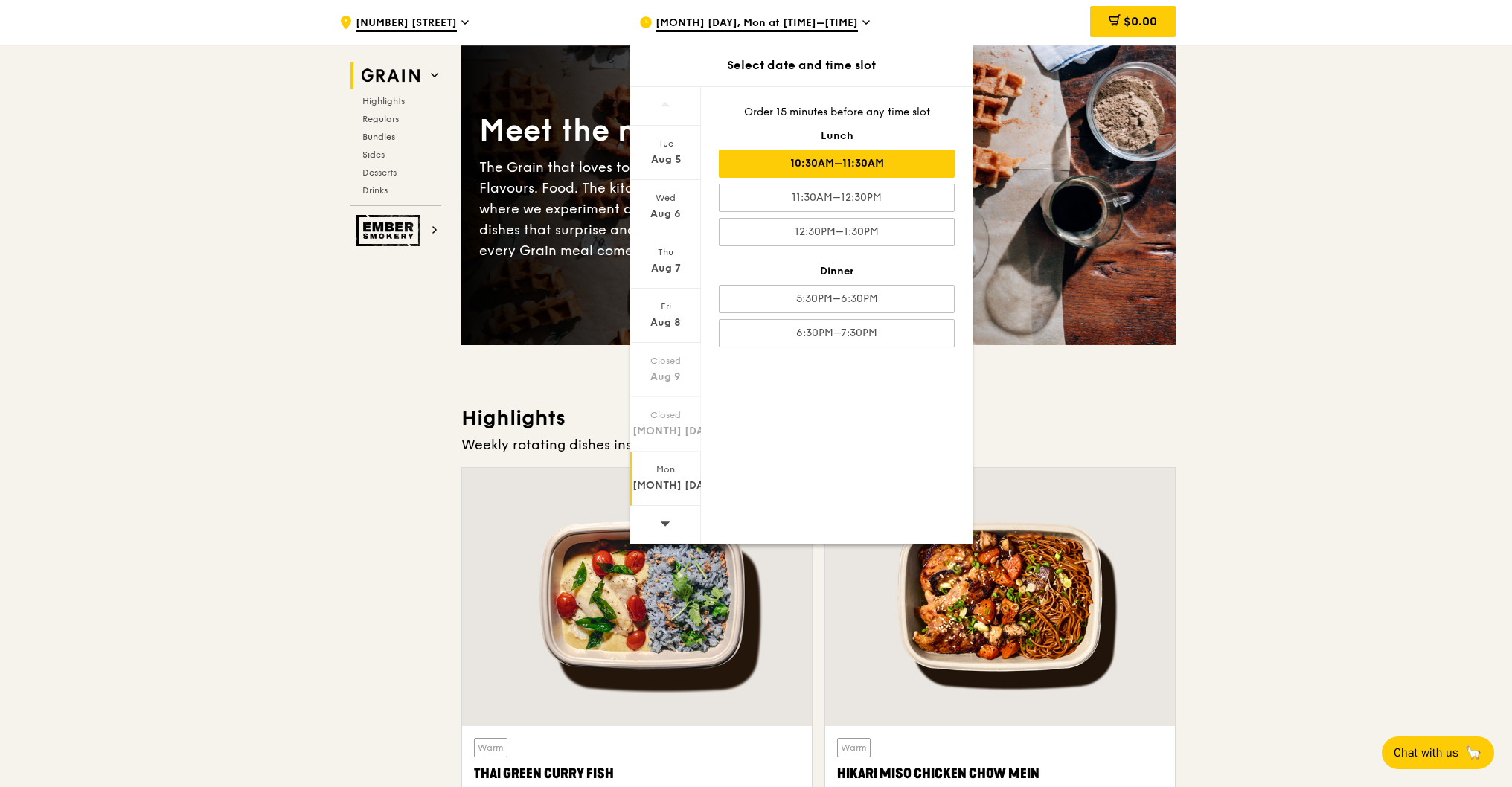 click on "10:30AM–11:30AM" at bounding box center [836, 164] 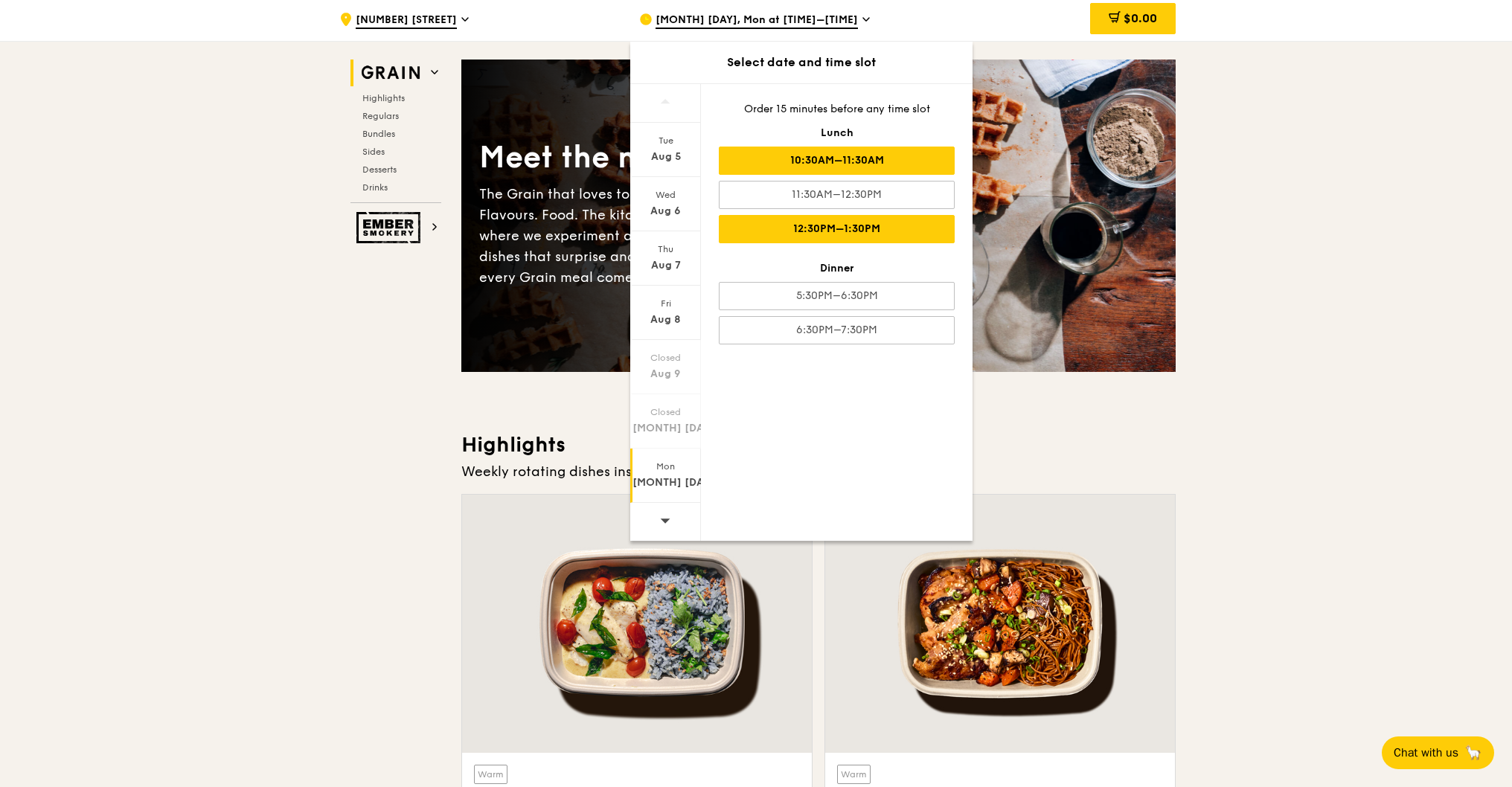 scroll, scrollTop: 74, scrollLeft: 0, axis: vertical 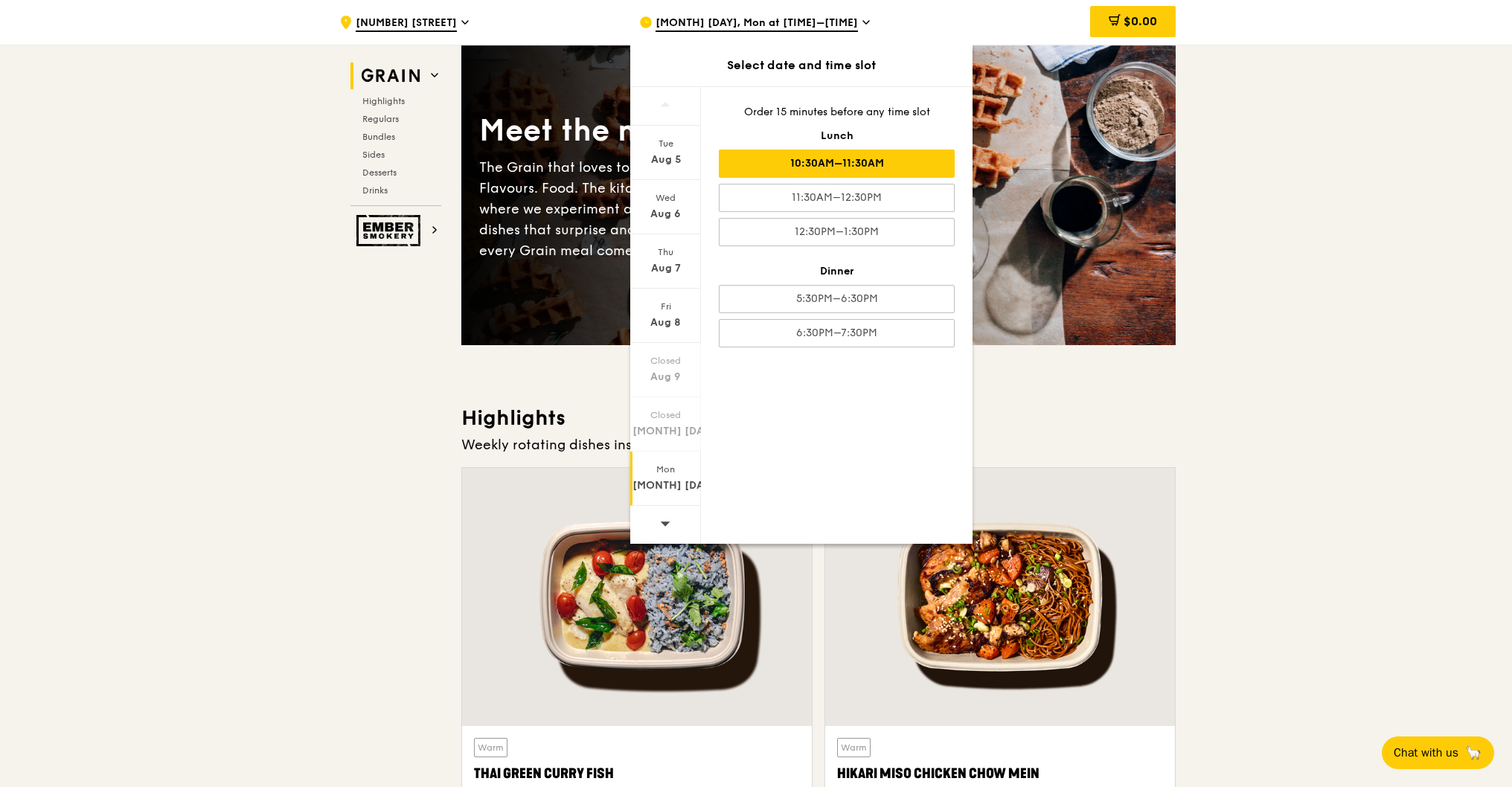 click on "[MONTH] [DAY]" at bounding box center (665, 486) 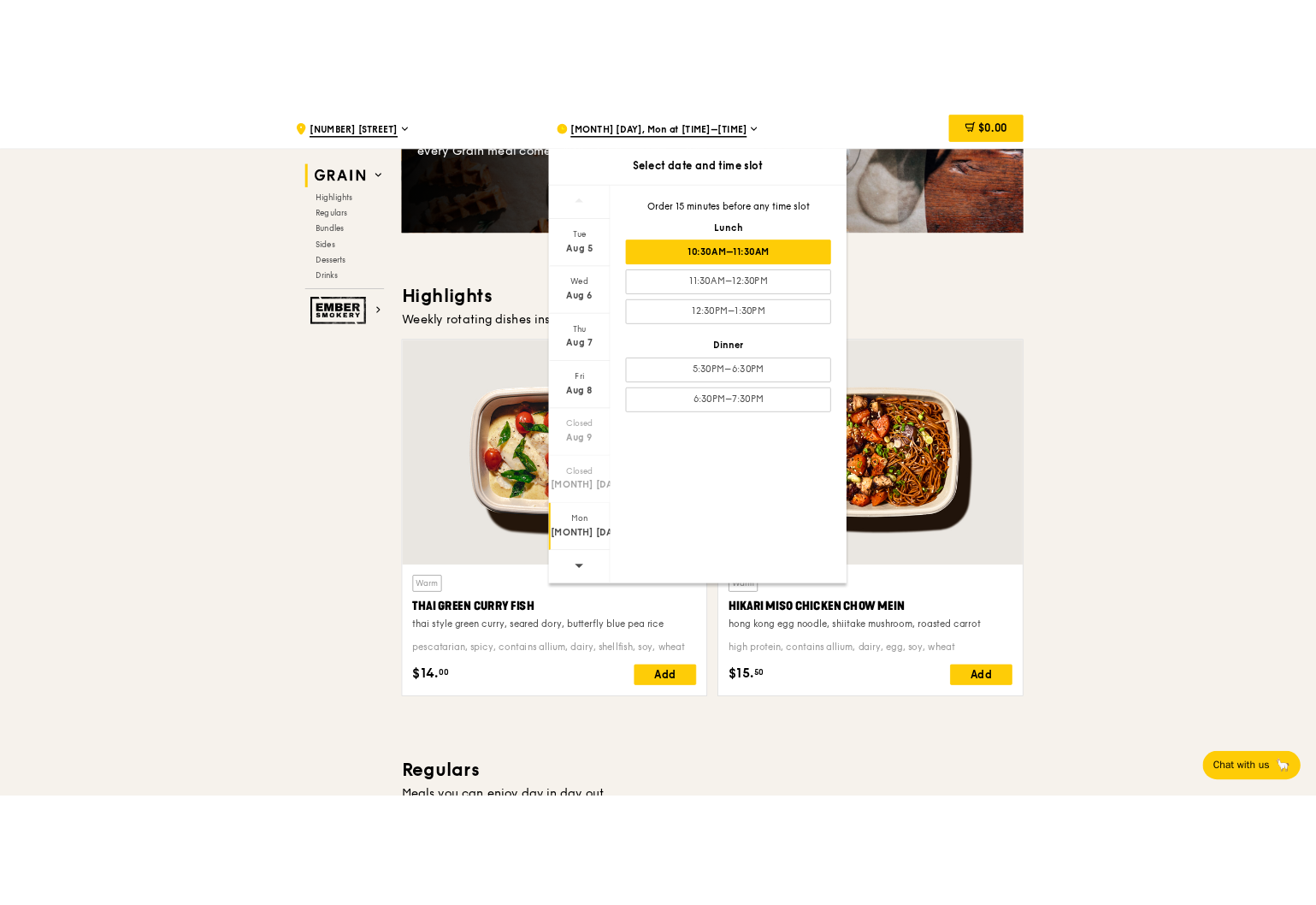 scroll, scrollTop: 342, scrollLeft: 0, axis: vertical 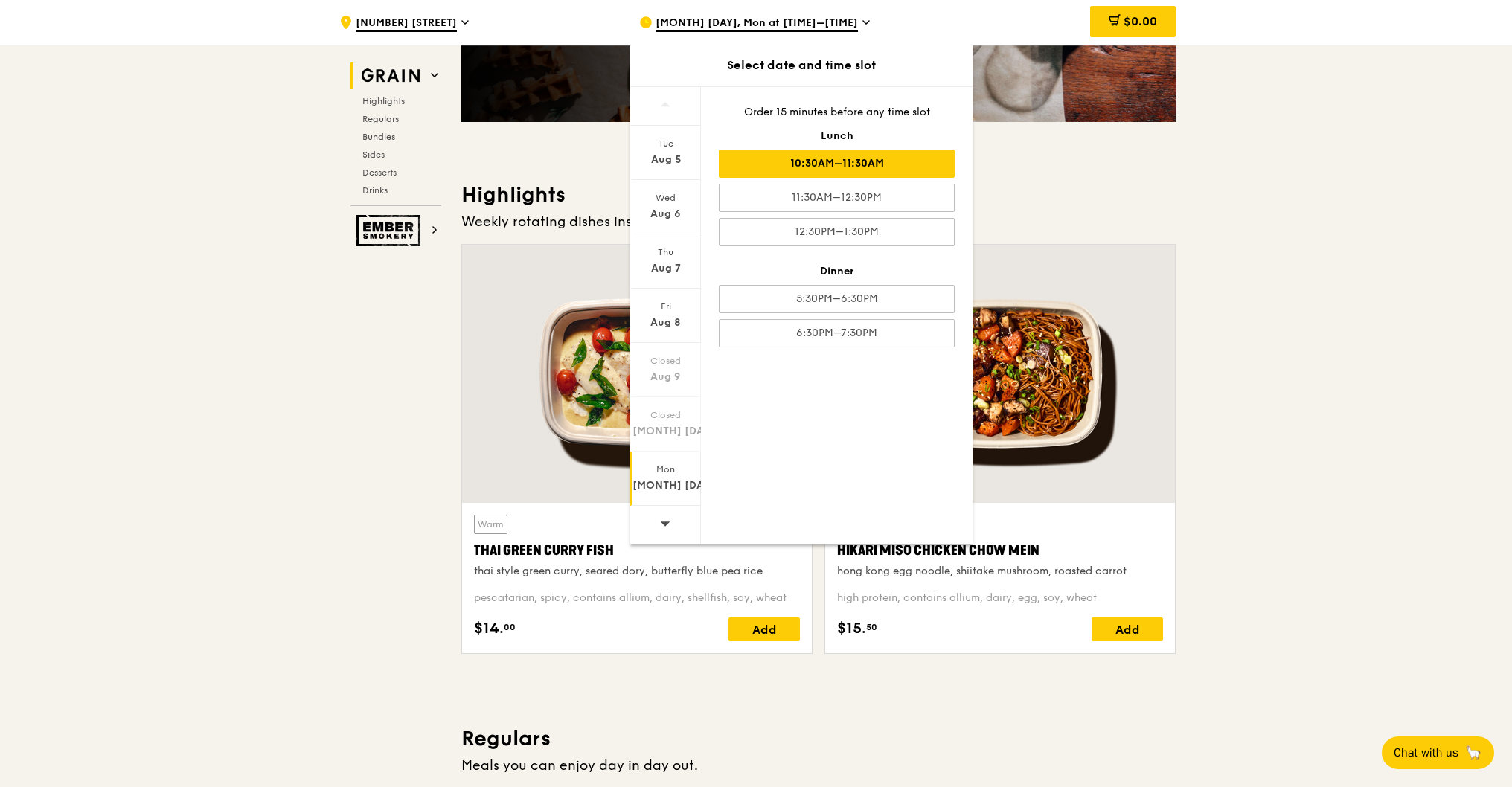 click on "[MONTH] [DAY]" at bounding box center [665, 486] 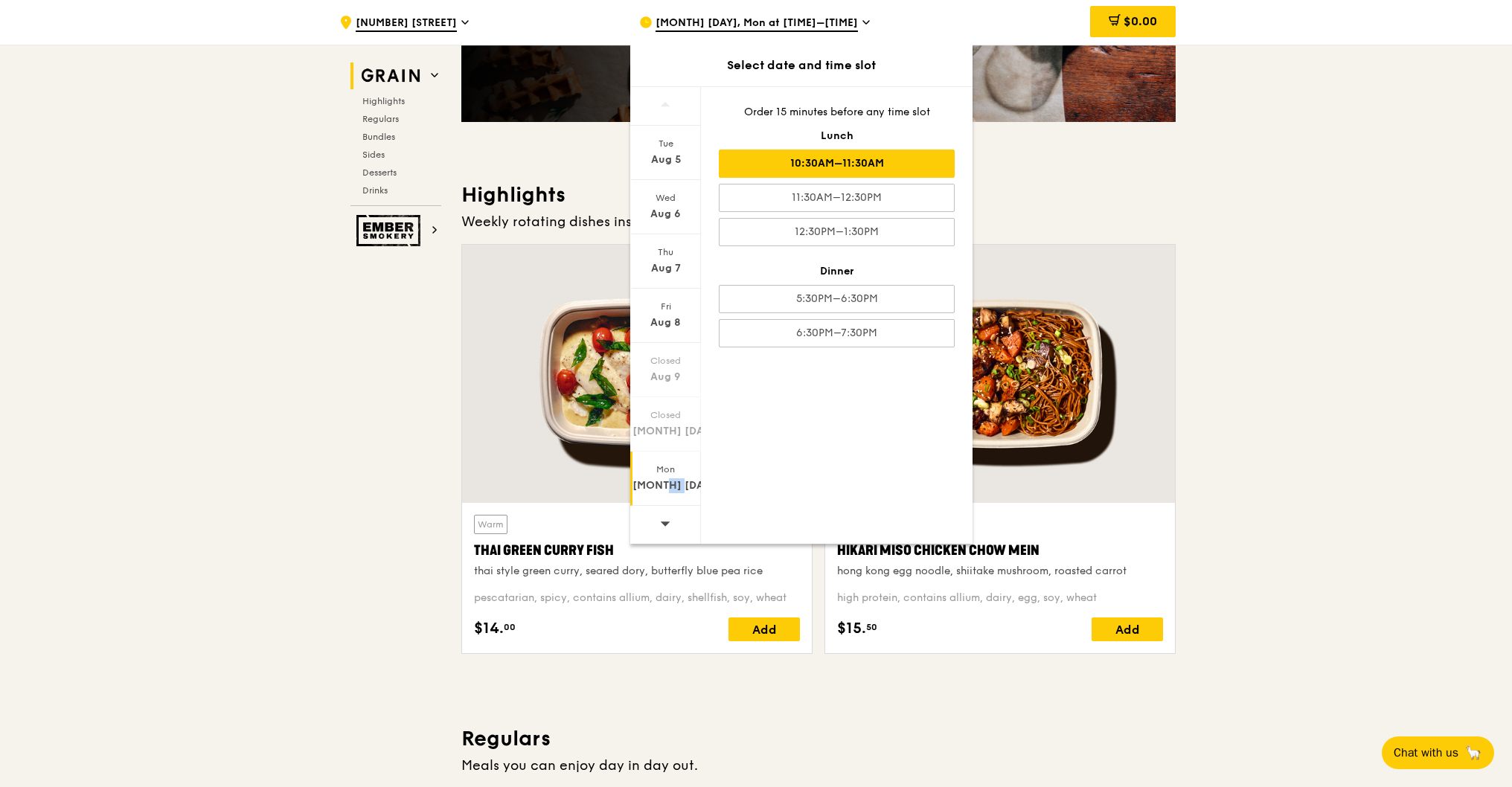 click on "[MONTH] [DAY]" at bounding box center [665, 486] 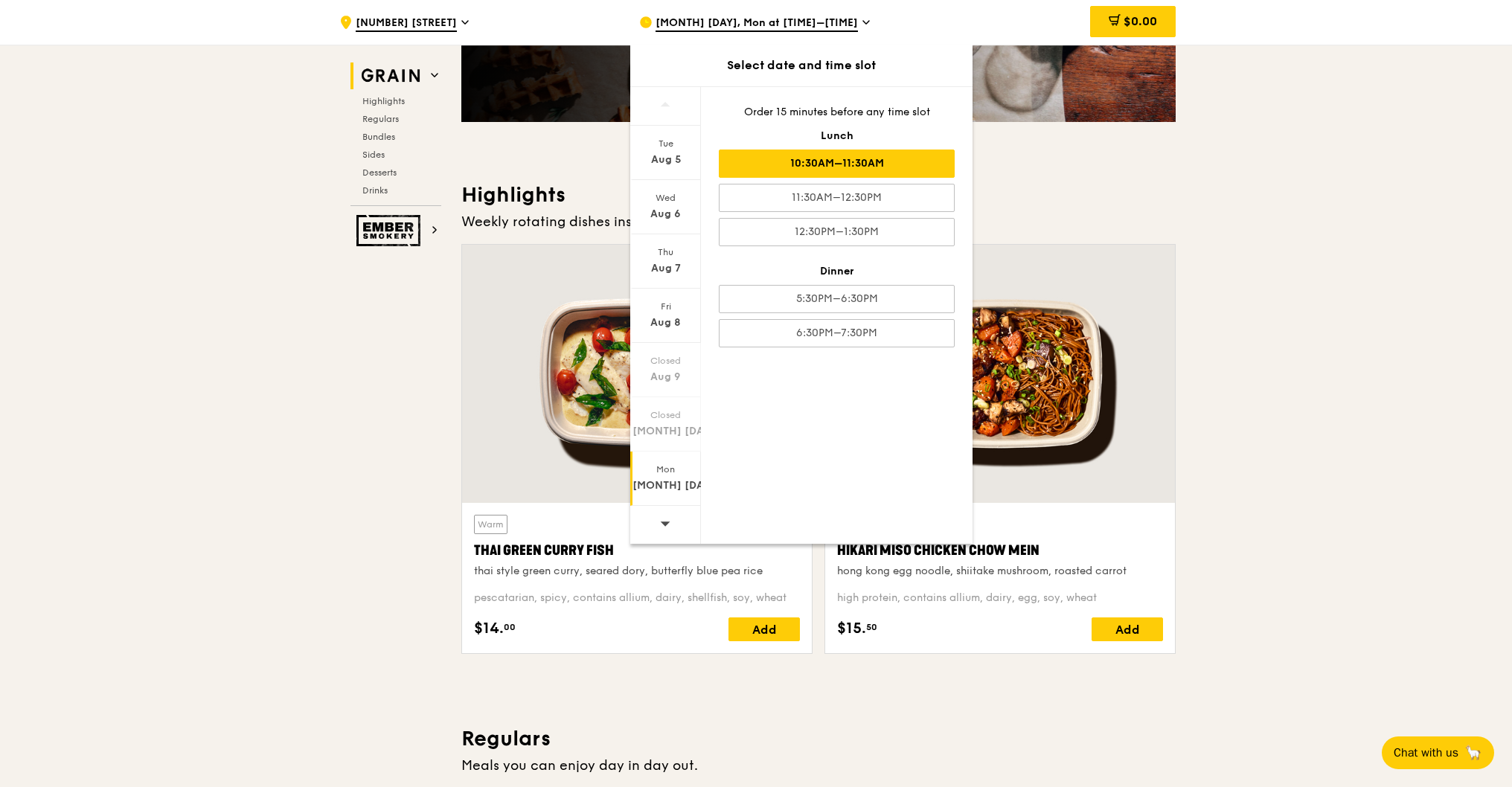 click on "Tue
[MONTH] [DAY]
Wed
[MONTH] [DAY]
Thu
[MONTH] [DAY]
Fri
[MONTH] [DAY]
Closed
[MONTH] [DAY]
Closed
[MONTH] [DAY]
Mon
[MONTH] [DAY]
Order 15 minutes before any time slot Lunch
[TIME]–[TIME]
[TIME]–[TIME]
[TIME]–[TIME]
Dinner
[TIME]–[TIME]
[TIME]–[TIME]" at bounding box center (801, 315) 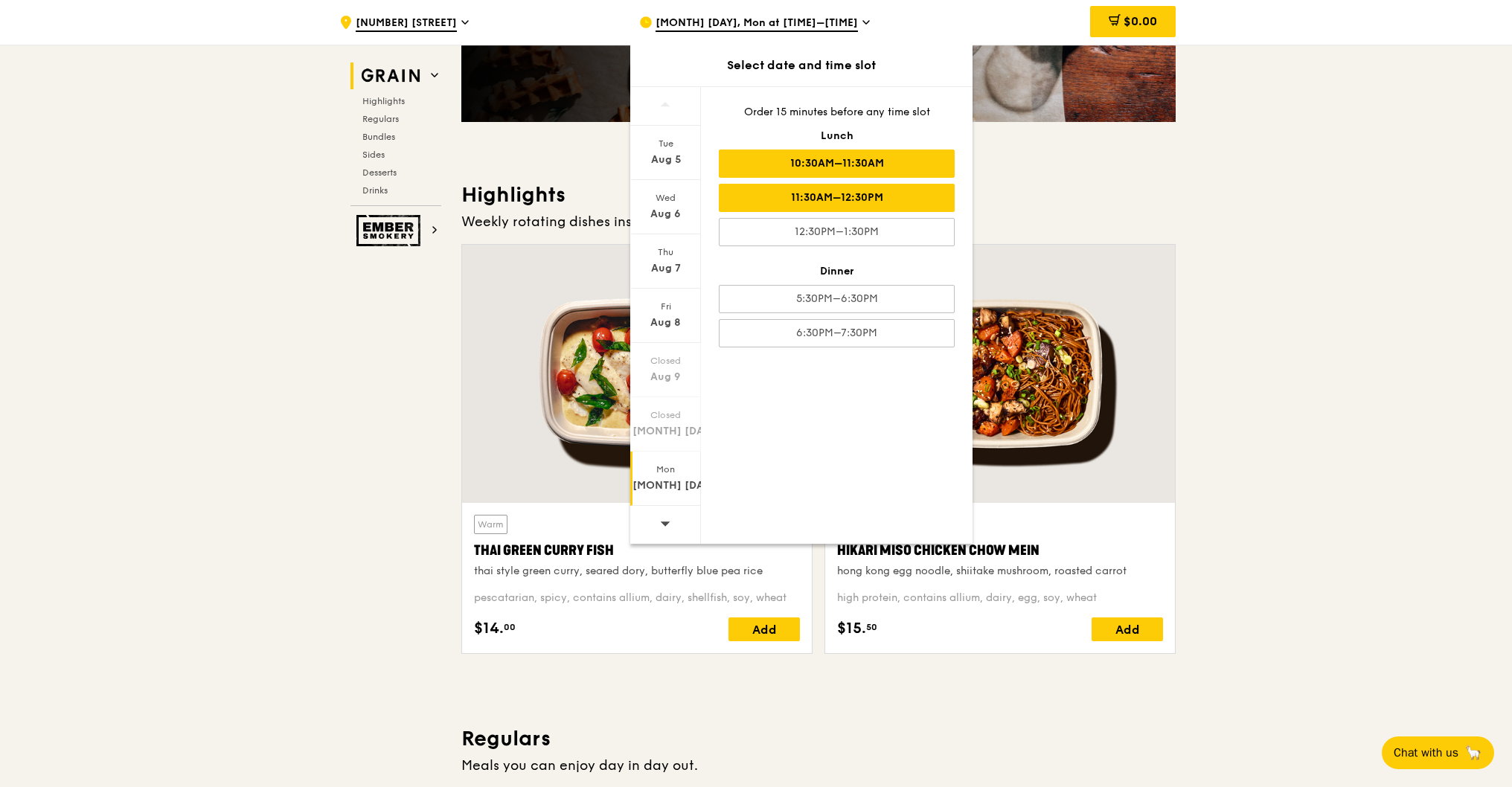 click on "11:30AM–12:30PM" at bounding box center (836, 198) 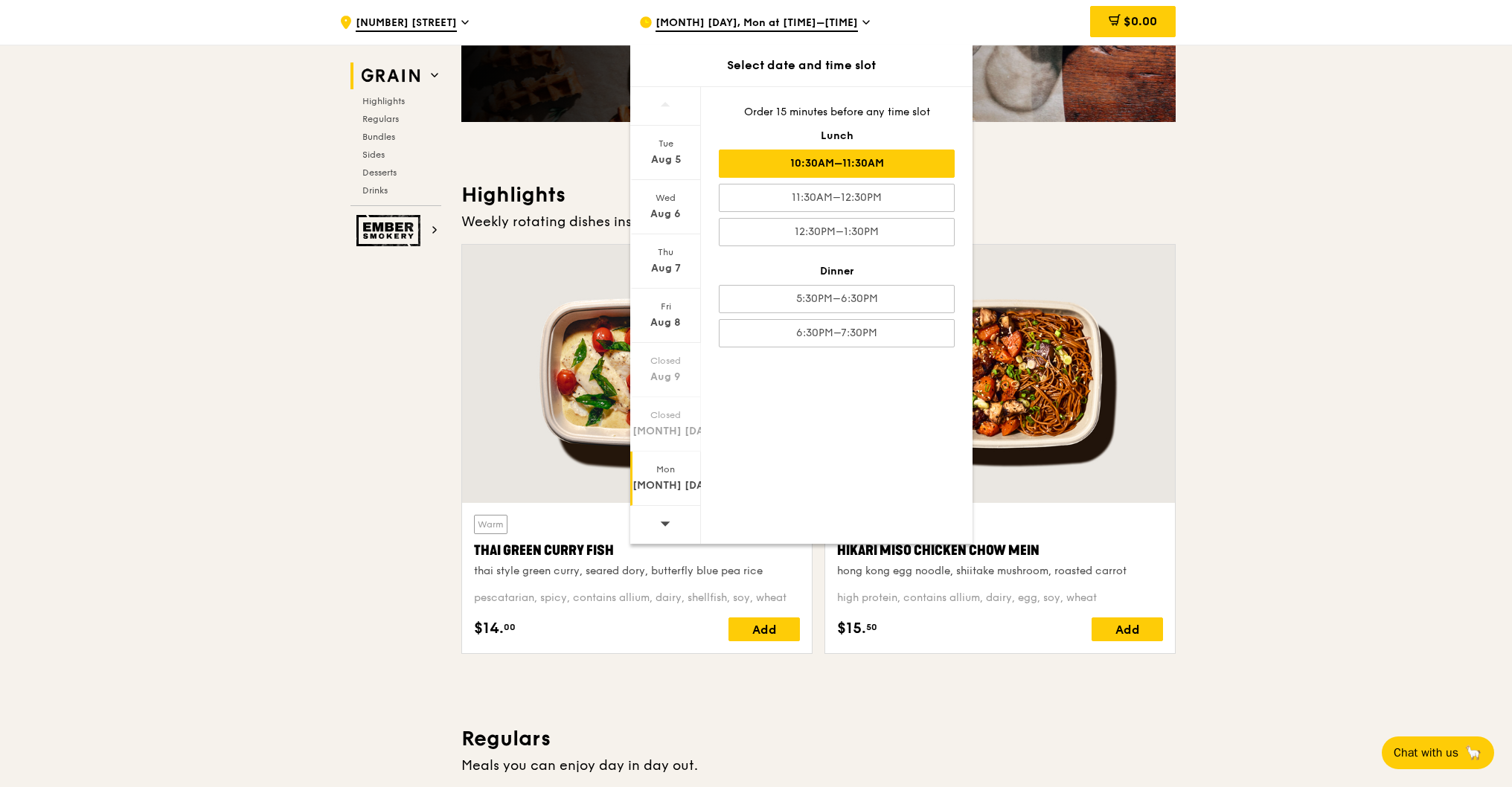click on ".cls-1 {
fill: none;
stroke: #fff;
stroke-linecap: round;
stroke-linejoin: round;
stroke-width: 1.5px;
}
.cls-2 {
fill: #fecc07;
}
.cls-2, .cls-3 {
stroke-width: 0px;
}
.cls-3 {
fill: #fff;
fill-rule: evenodd;
}
[NUMBER] [STREET]
[MONTH] [DAY], Mon at [TIME]–[TIME]
Select date and time slot
Tue
[MONTH] [DAY]
Wed
[MONTH] [DAY]
Thu
[MONTH] [DAY]
Fri
[MONTH] [DAY]
Closed
[MONTH] [DAY]
Closed
[MONTH] [DAY]
Mon
[MONTH] [DAY]
Order 15 minutes before any time slot Lunch
[TIME]–[TIME]
[TIME]–[TIME]
[TIME]–[TIME]
Dinner
[TIME]–[TIME]
[TIME]–[TIME]
$0.00
Grain
Highlights
Regulars" at bounding box center [756, 2880] 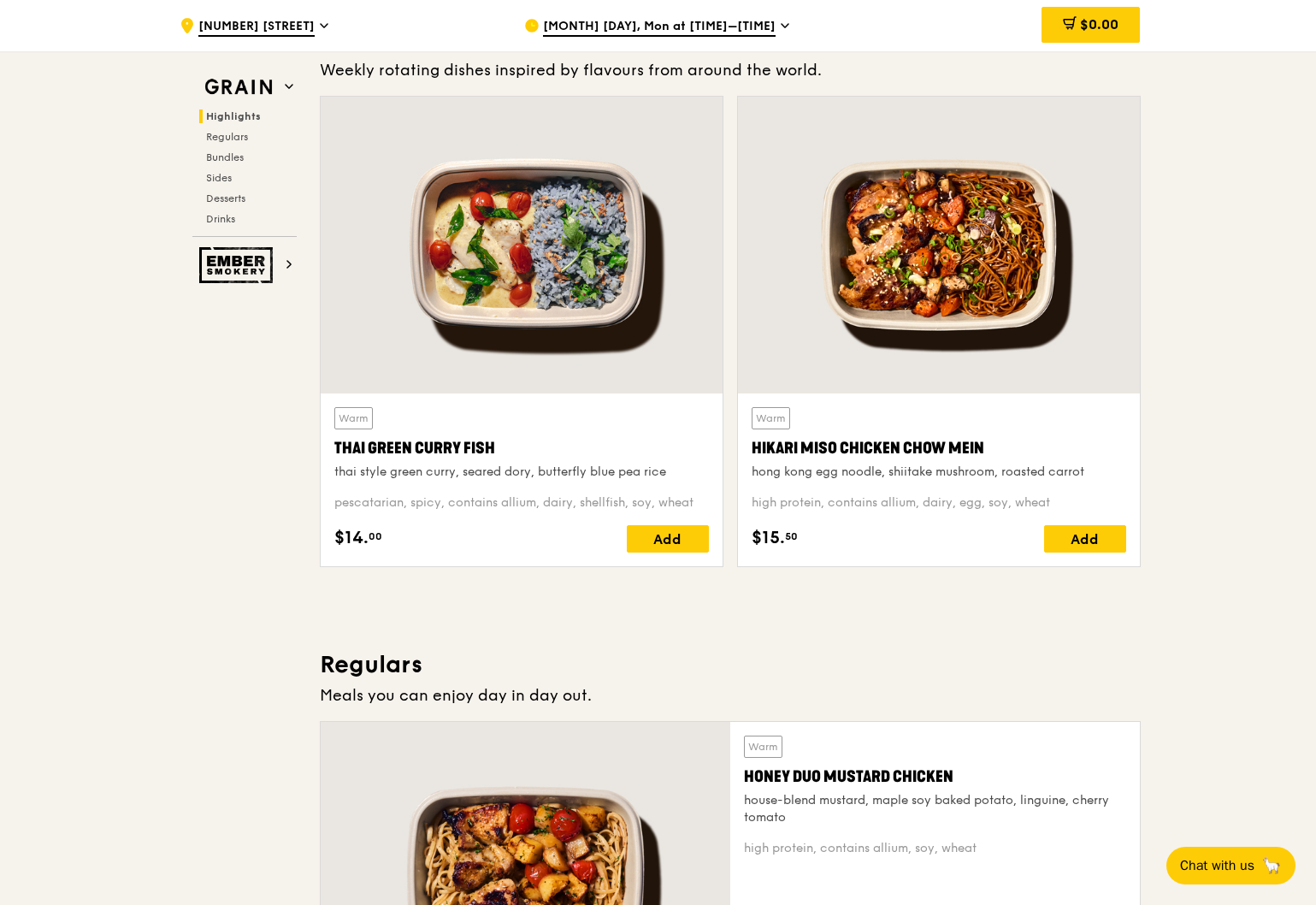 scroll, scrollTop: 941, scrollLeft: 0, axis: vertical 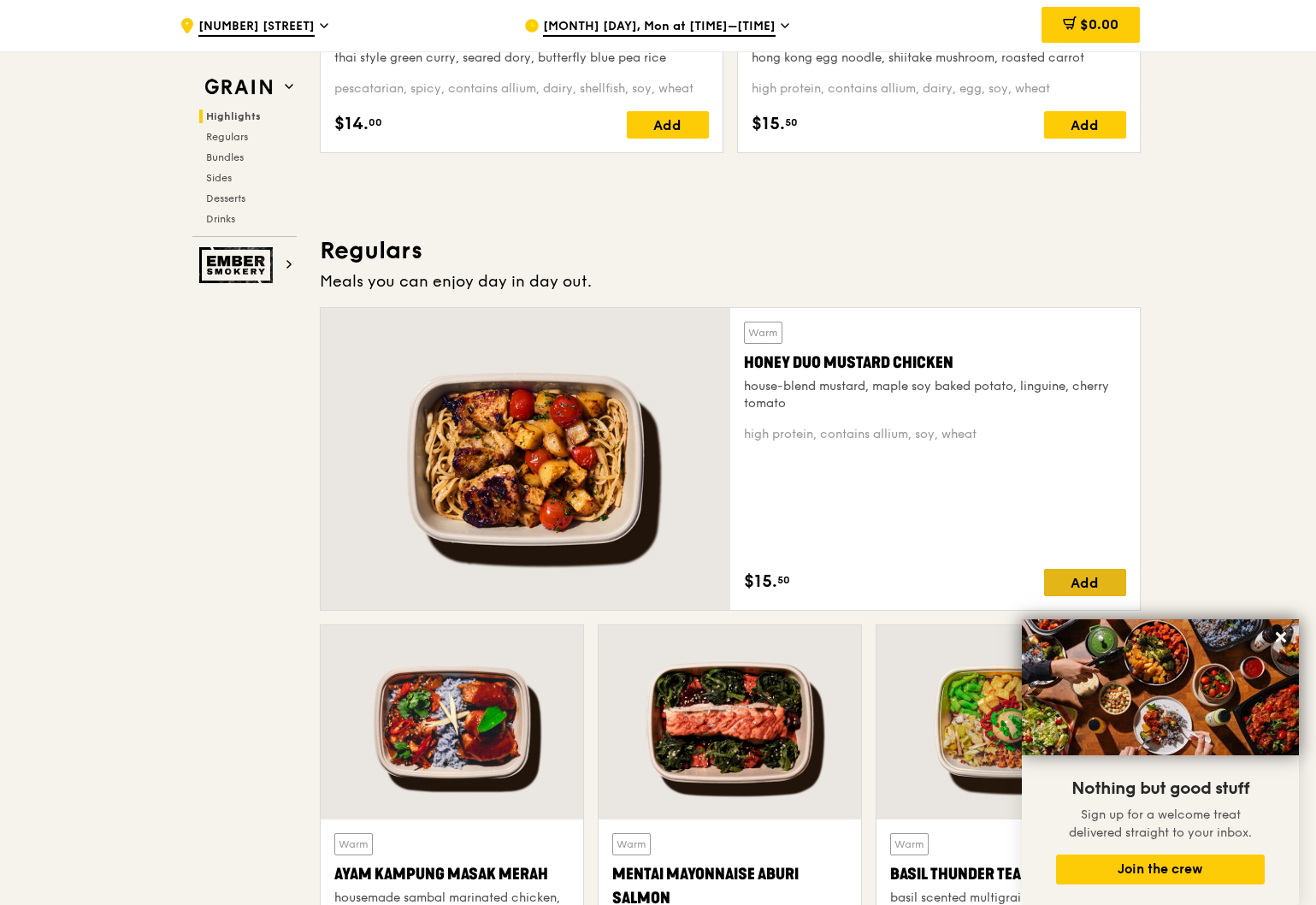 click on "Add" at bounding box center (1085, 583) 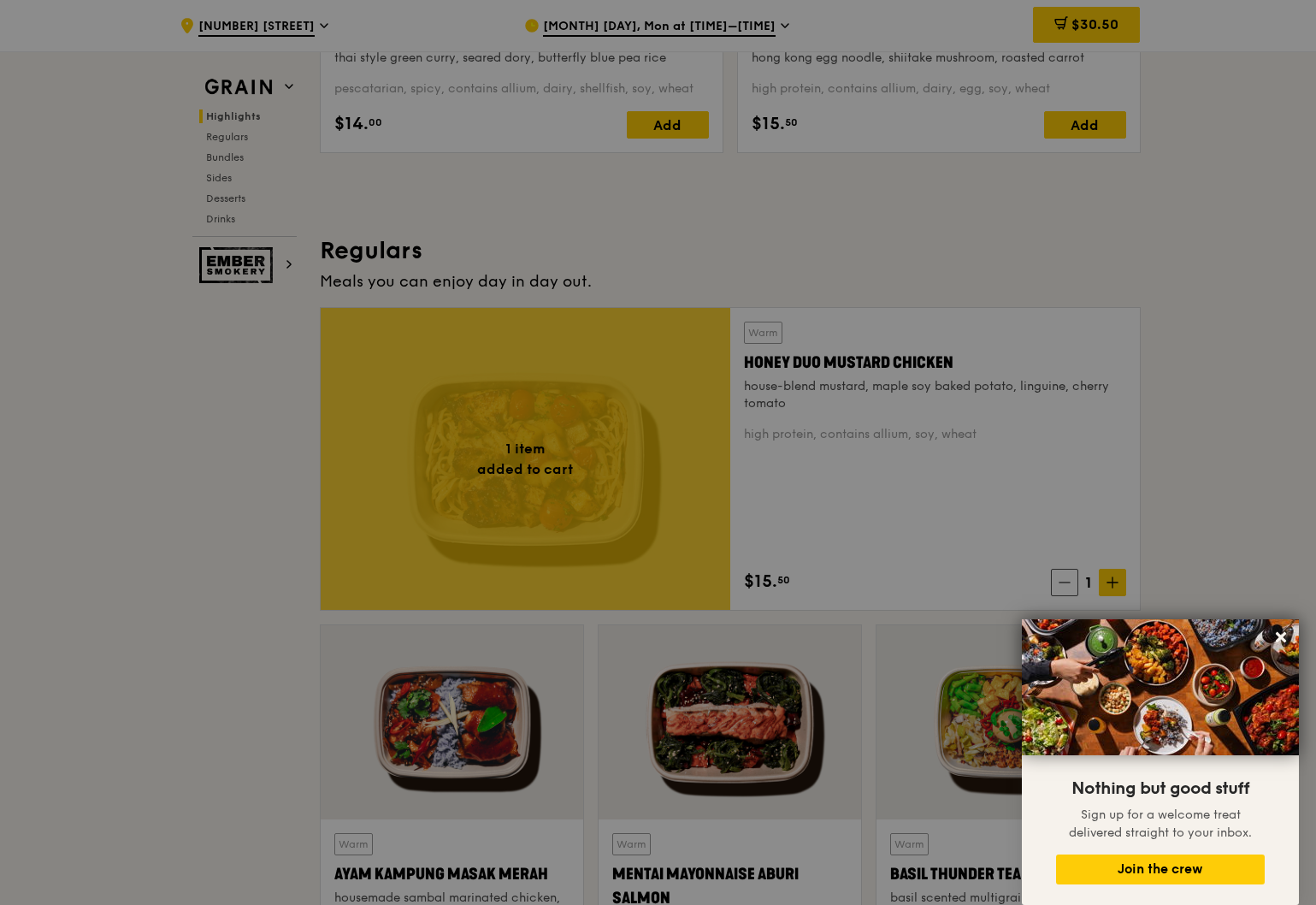 click at bounding box center (658, 452) 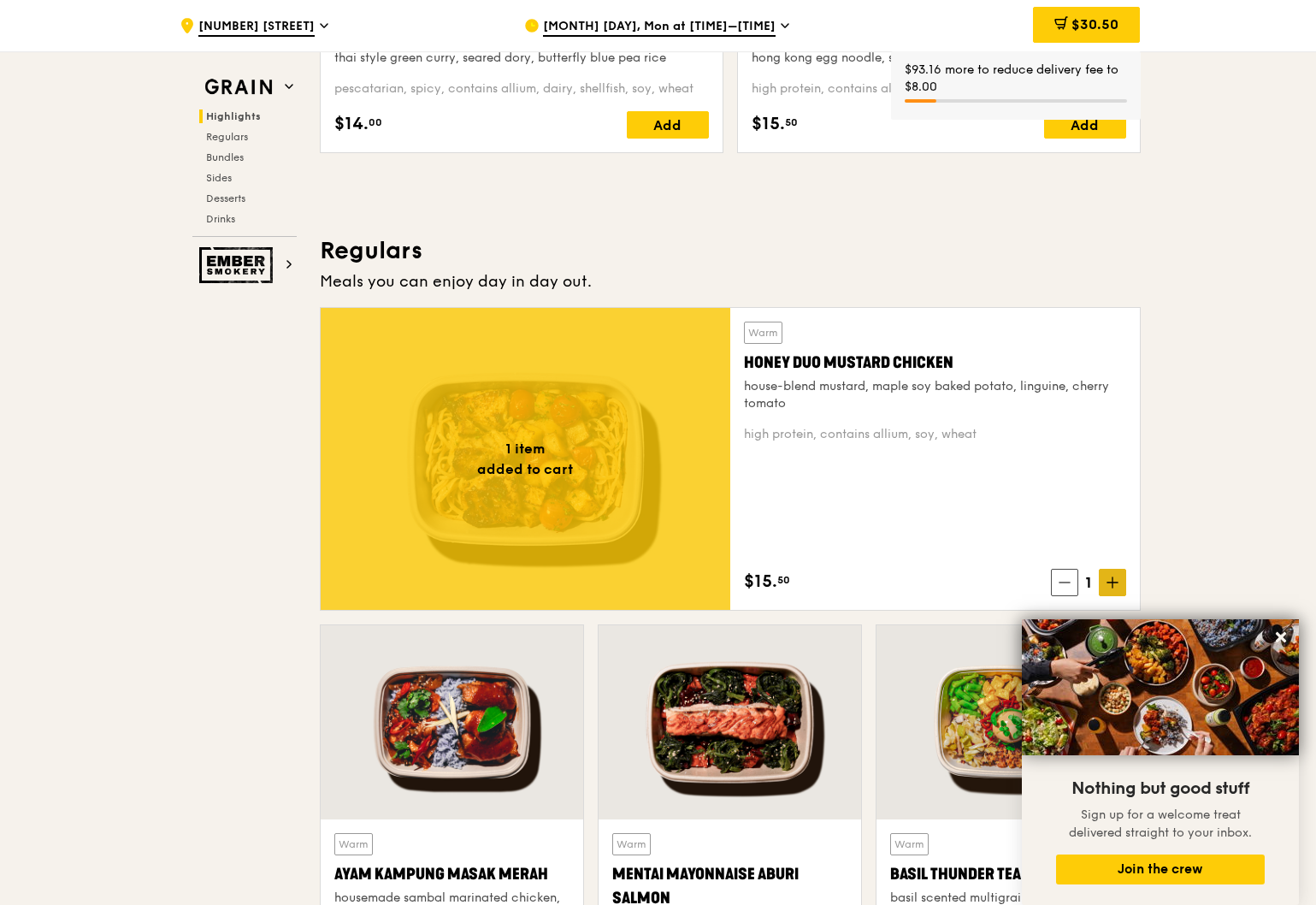 click 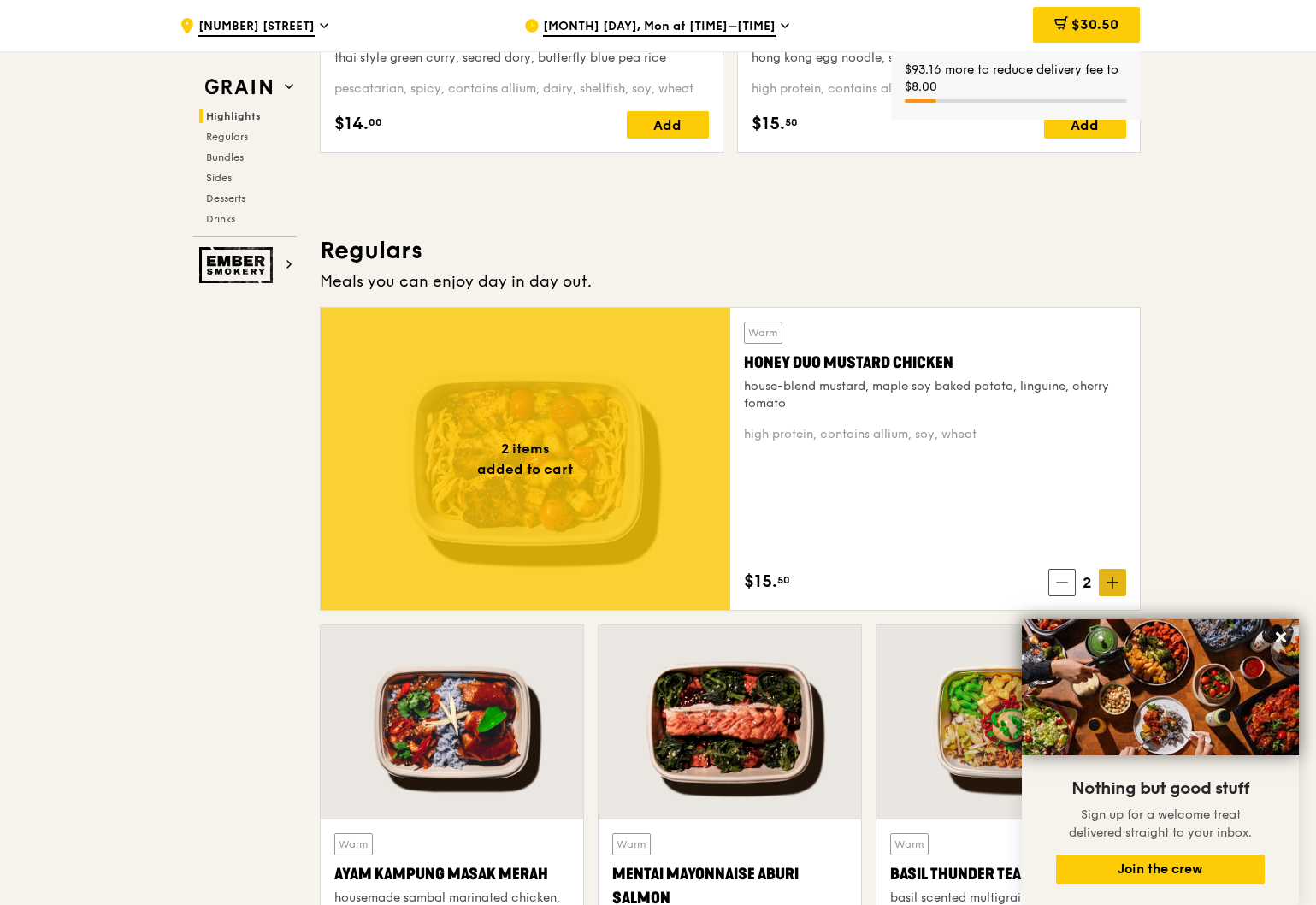 click 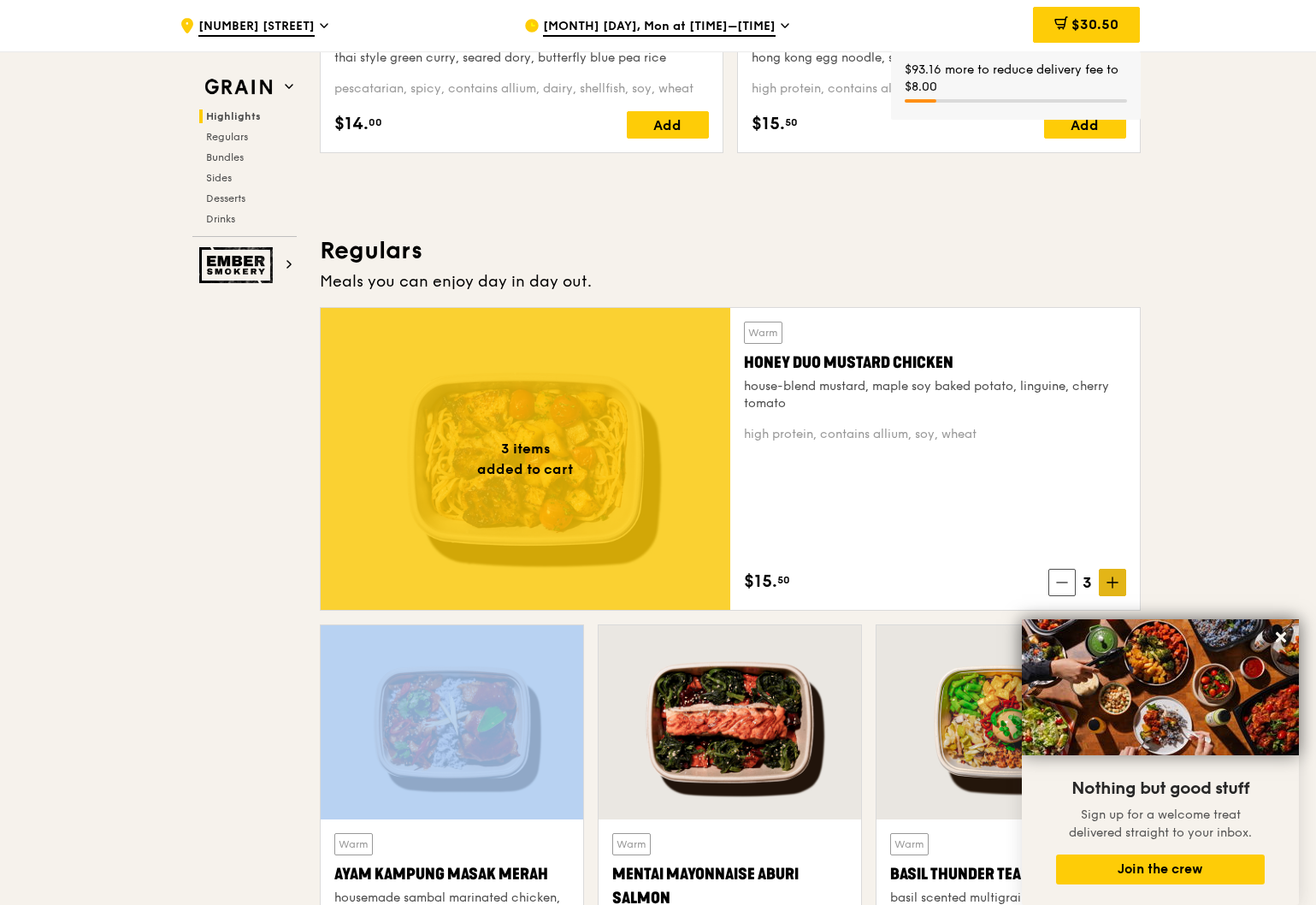 click 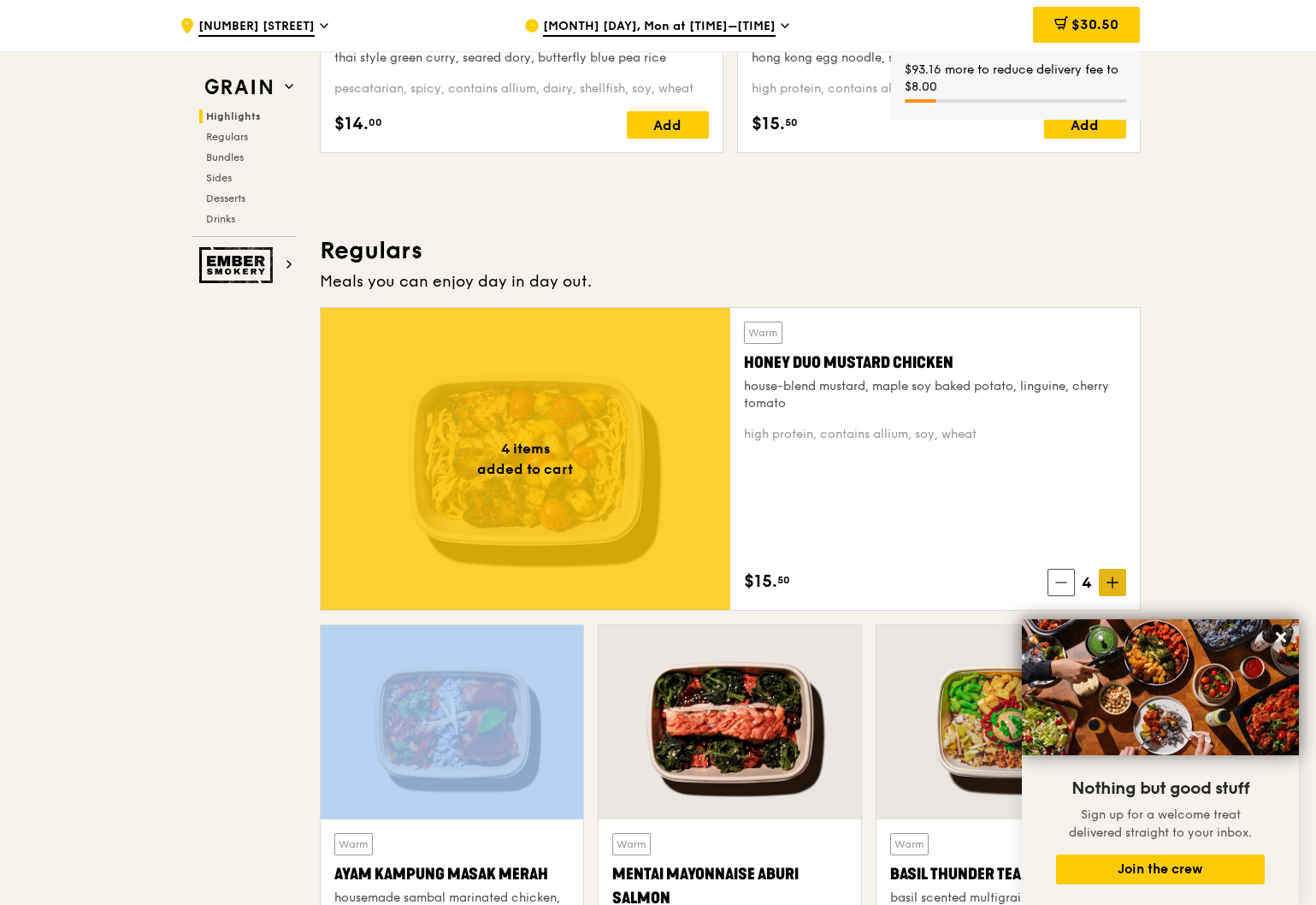 click 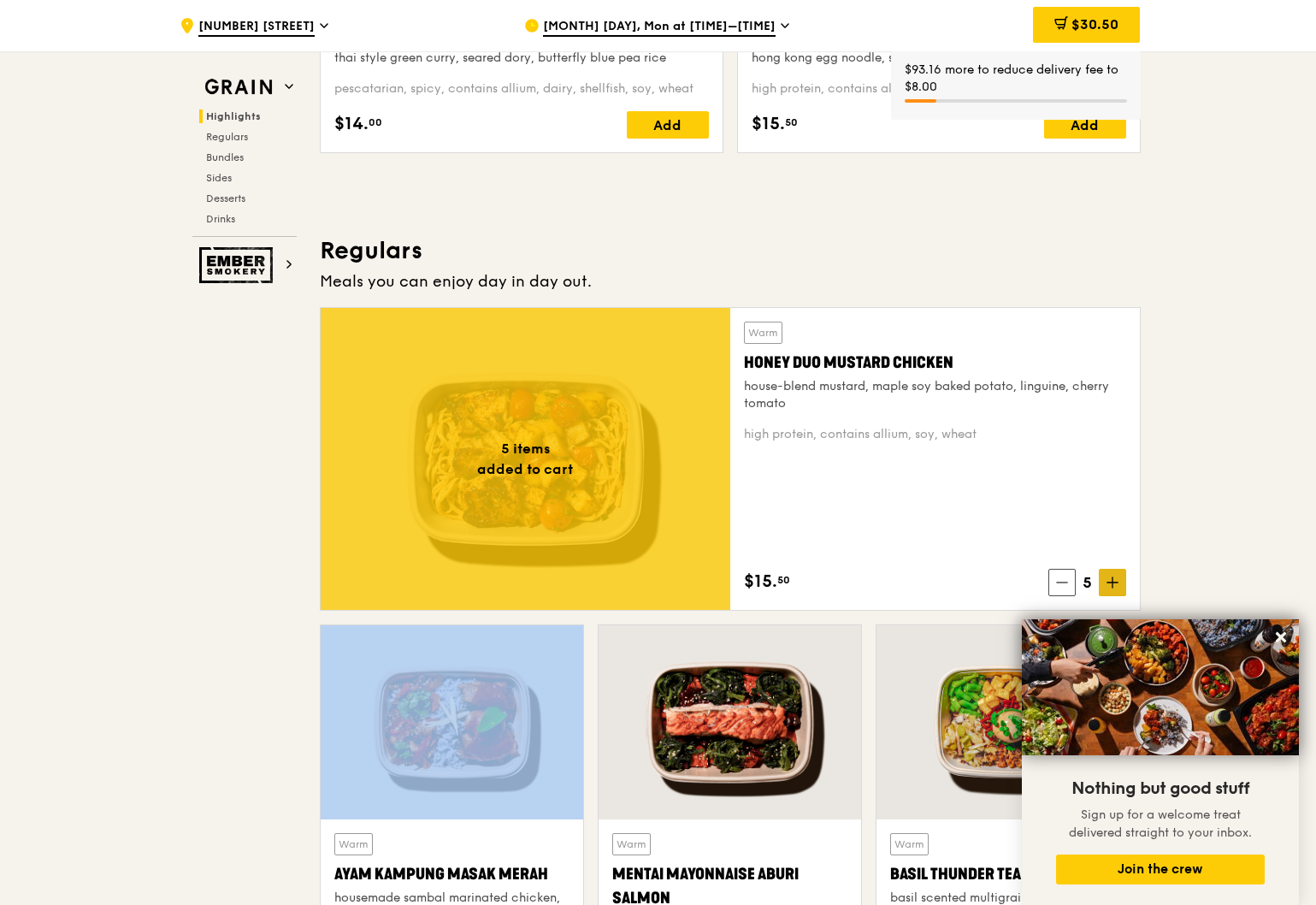 click 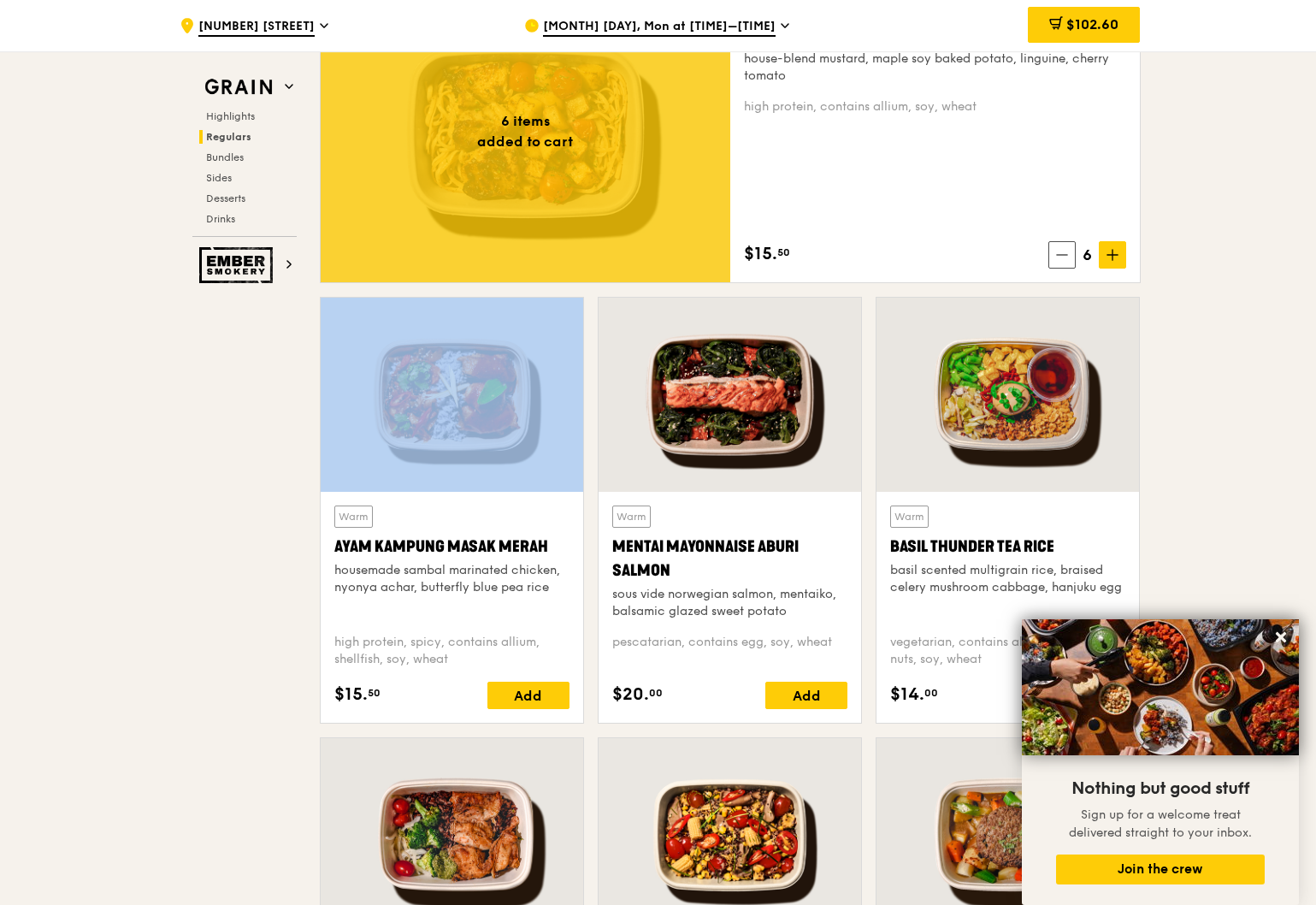 scroll, scrollTop: 1283, scrollLeft: 0, axis: vertical 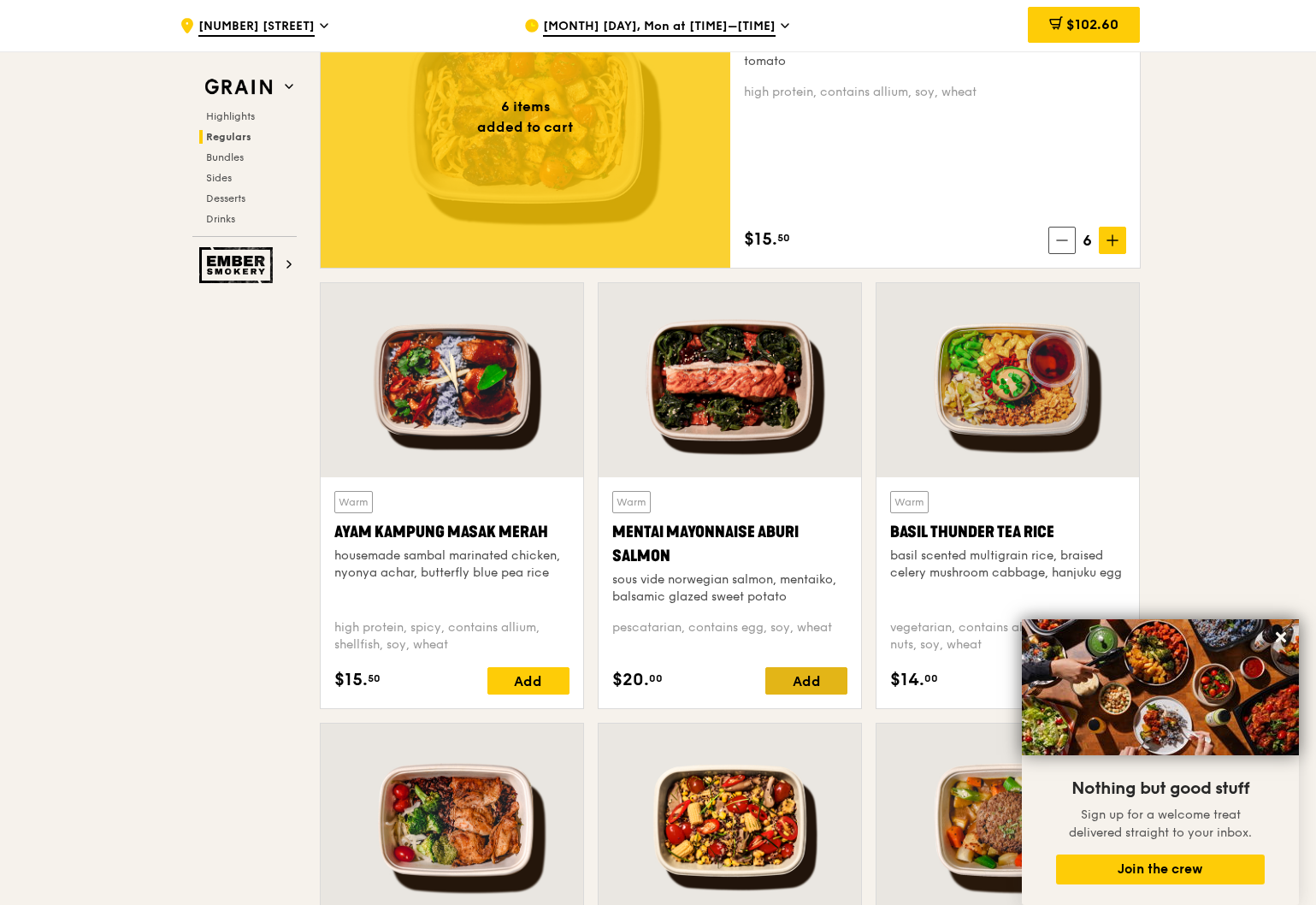 click on "Add" at bounding box center (806, 681) 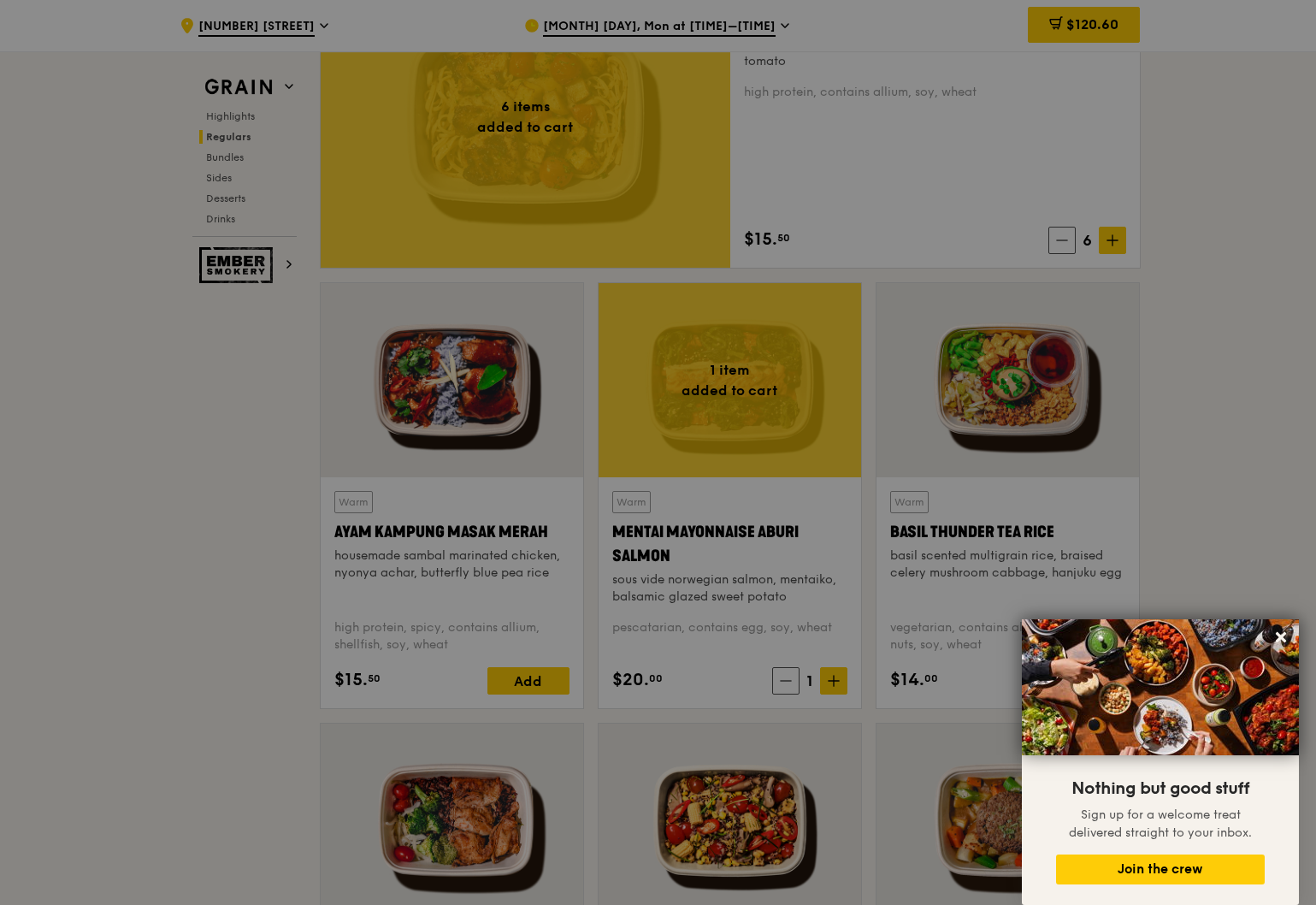 click at bounding box center (658, 452) 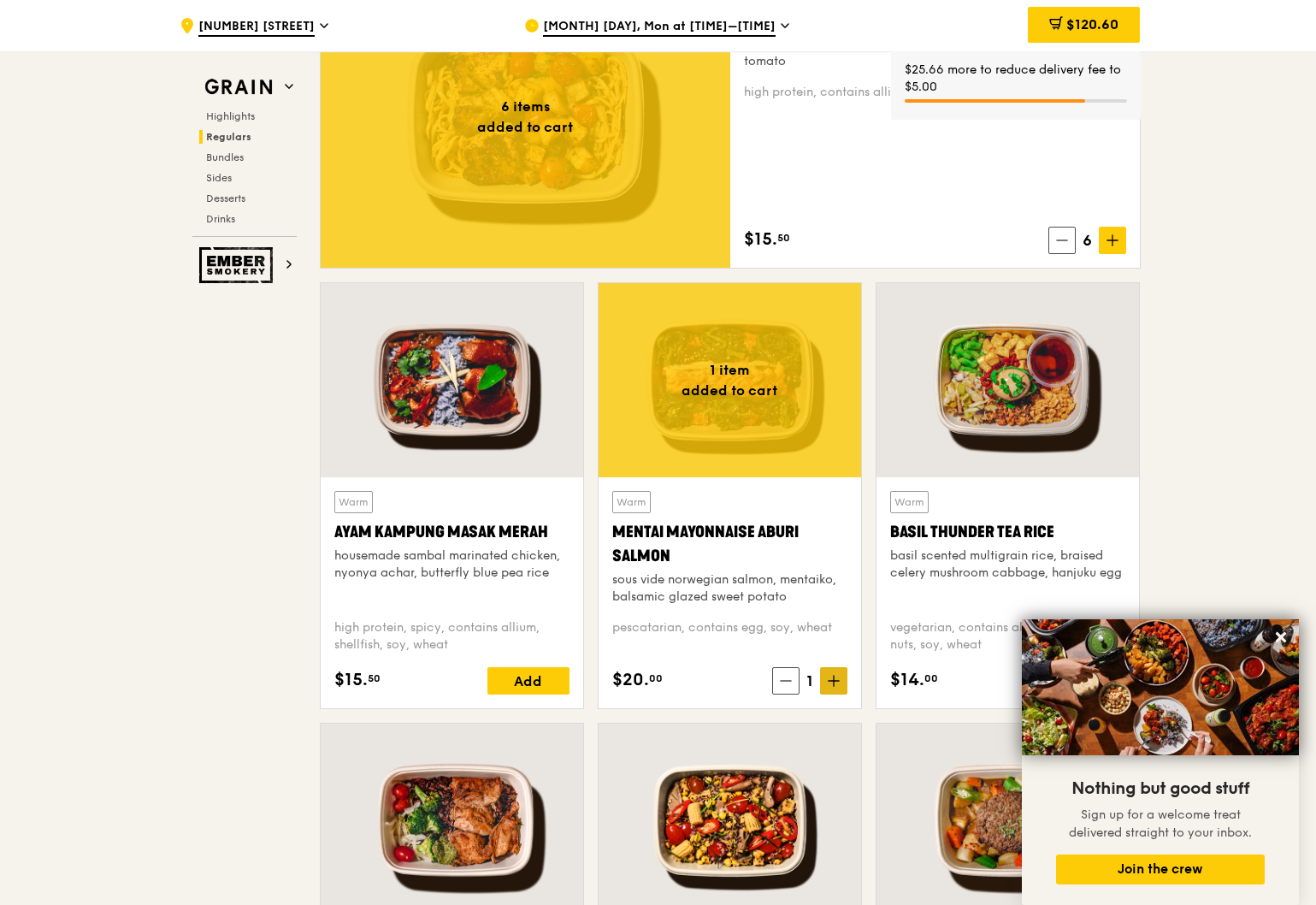click 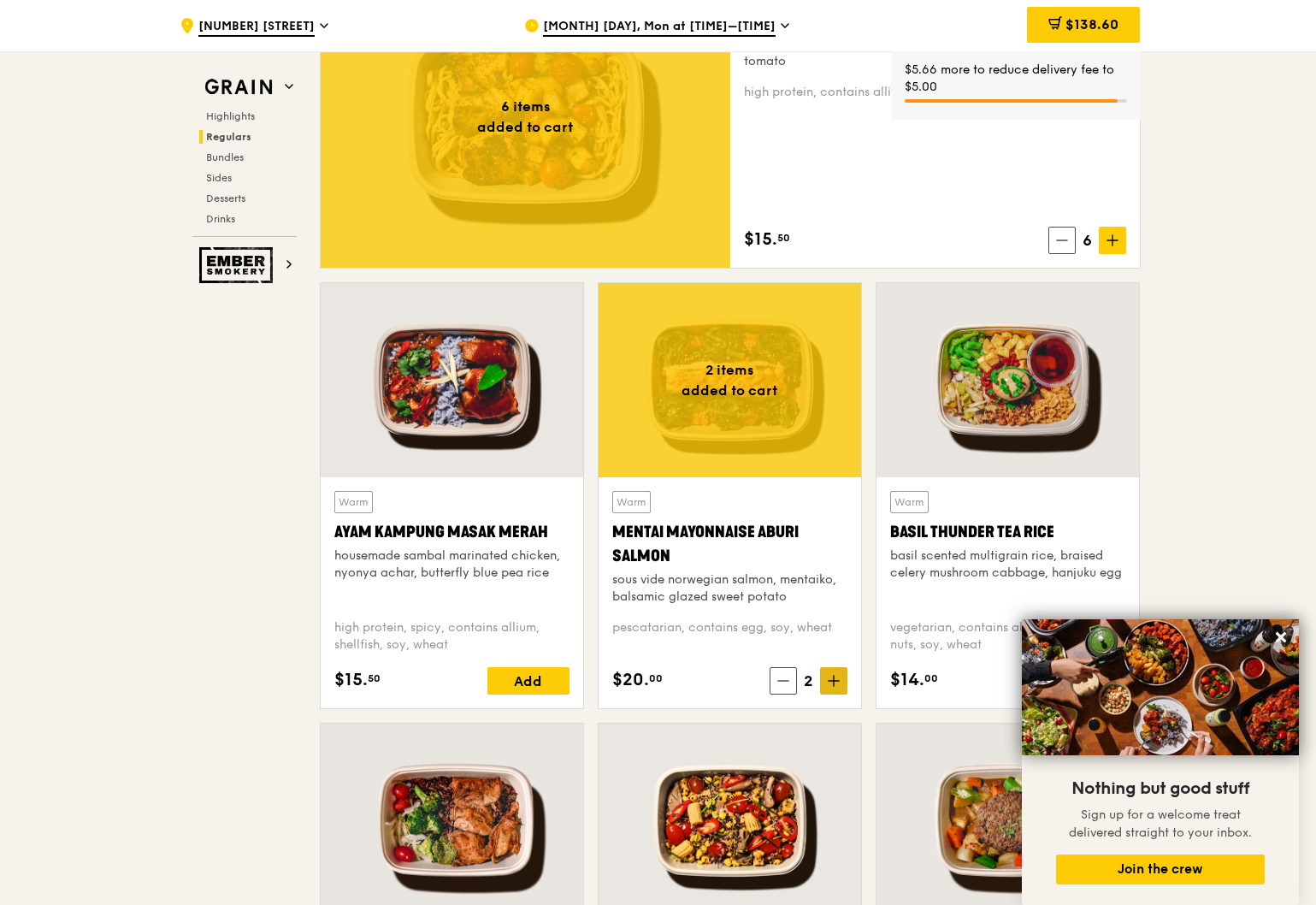 click 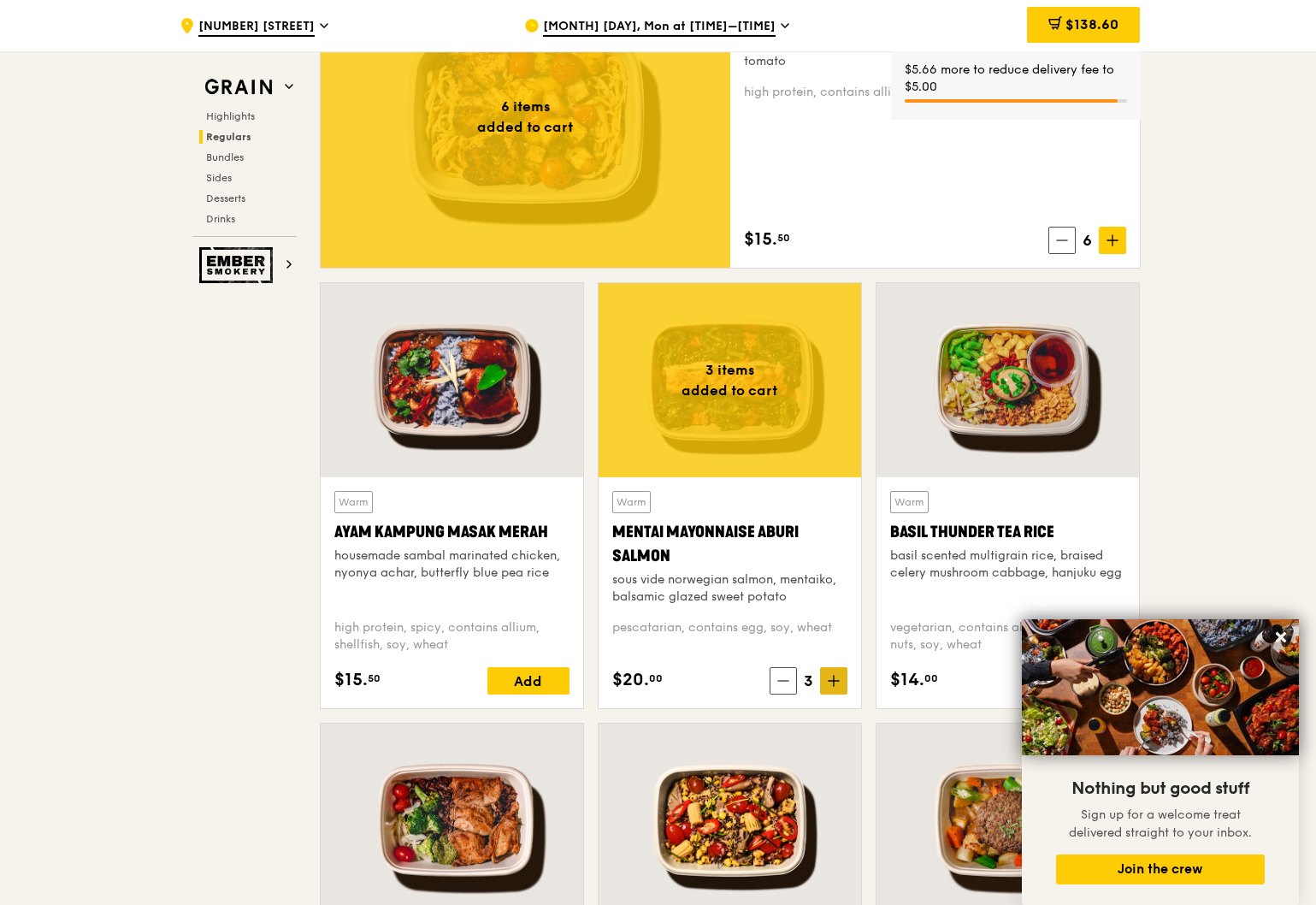 click 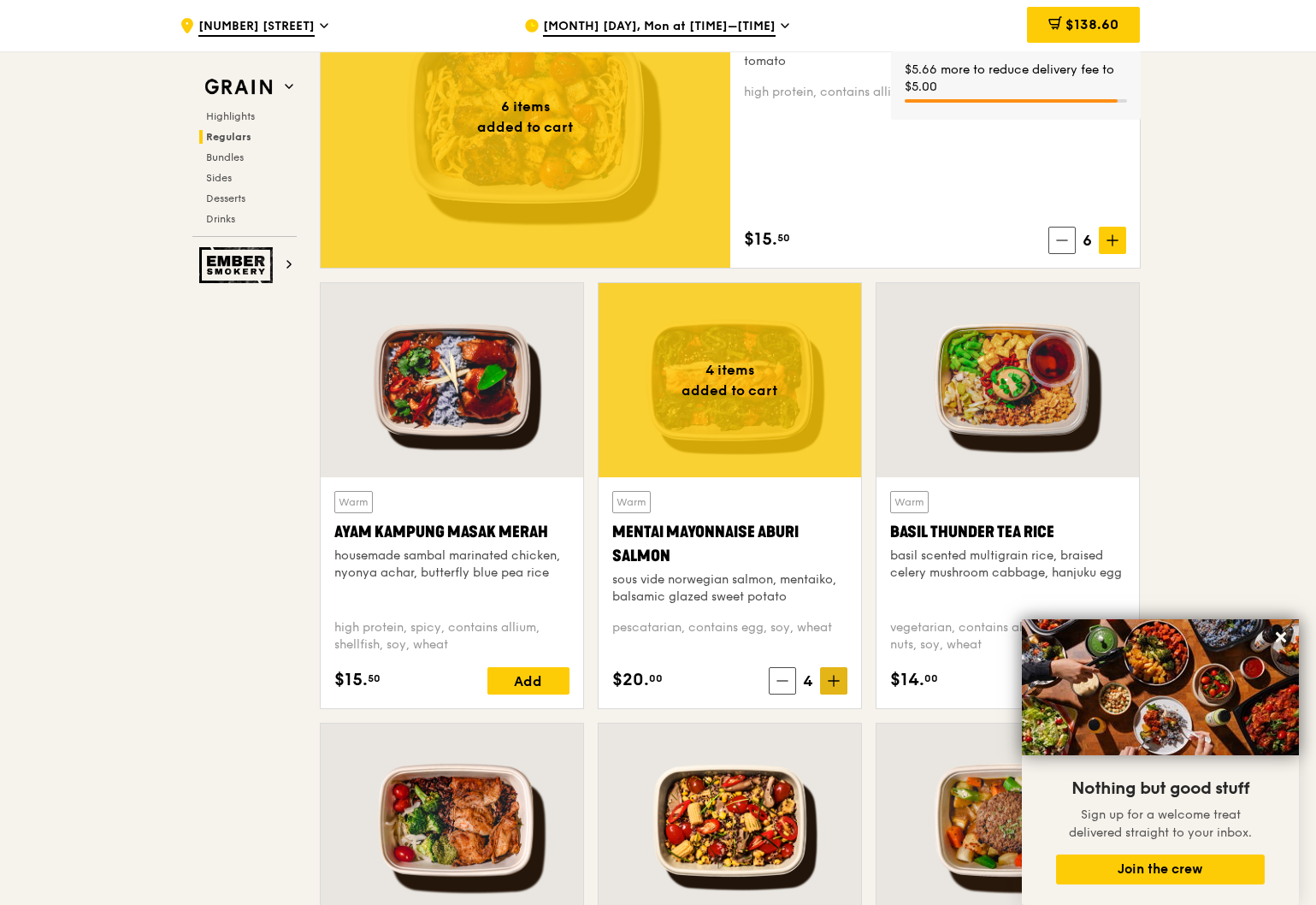 click on "Grain
Highlights
Regulars
Bundles
Sides
Desserts
Drinks
Ember Smokery
Meet the new Grain The Grain that loves to play. With ingredients. Flavours. Food. The kitchen is our happy place, where we experiment and cook up wholesome dishes that surprise and delight. And at the end of every Grain meal comes: “What will we  eat next?”
Highlights
Weekly rotating dishes inspired by flavours from around the world.
Warm
Thai Green Curry Fish
thai style green curry, seared dory, butterfly blue pea rice
pescatarian, spicy, contains allium, dairy, shellfish, soy, wheat
$14.
00
Add
Warm
Hikari Miso Chicken Chow Mein
hong kong egg noodle, shiitake mushroom, roasted carrot
high protein, contains allium, dairy, egg, soy, wheat
$15.
50
Add
Regulars" at bounding box center [658, 2397] 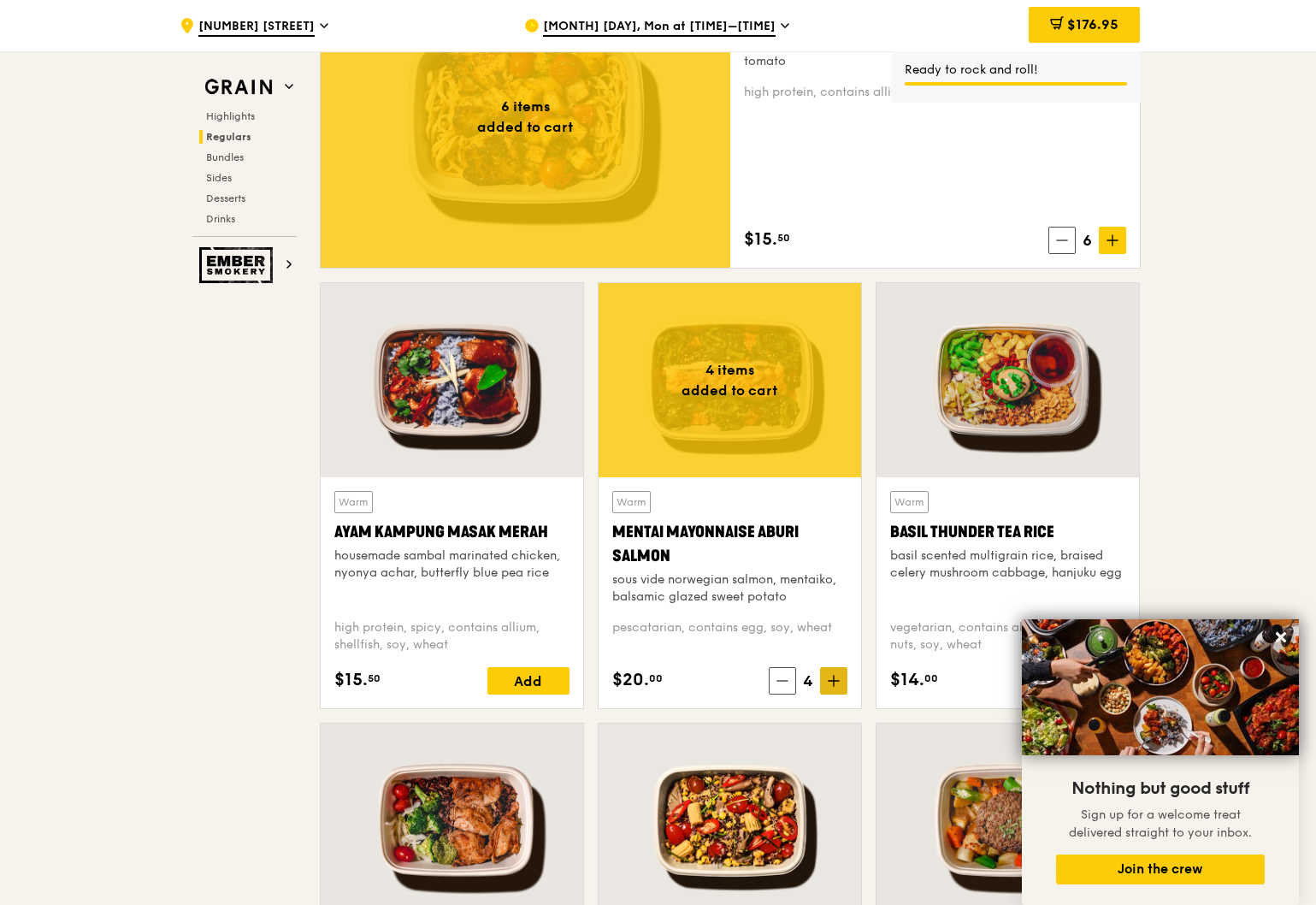 click 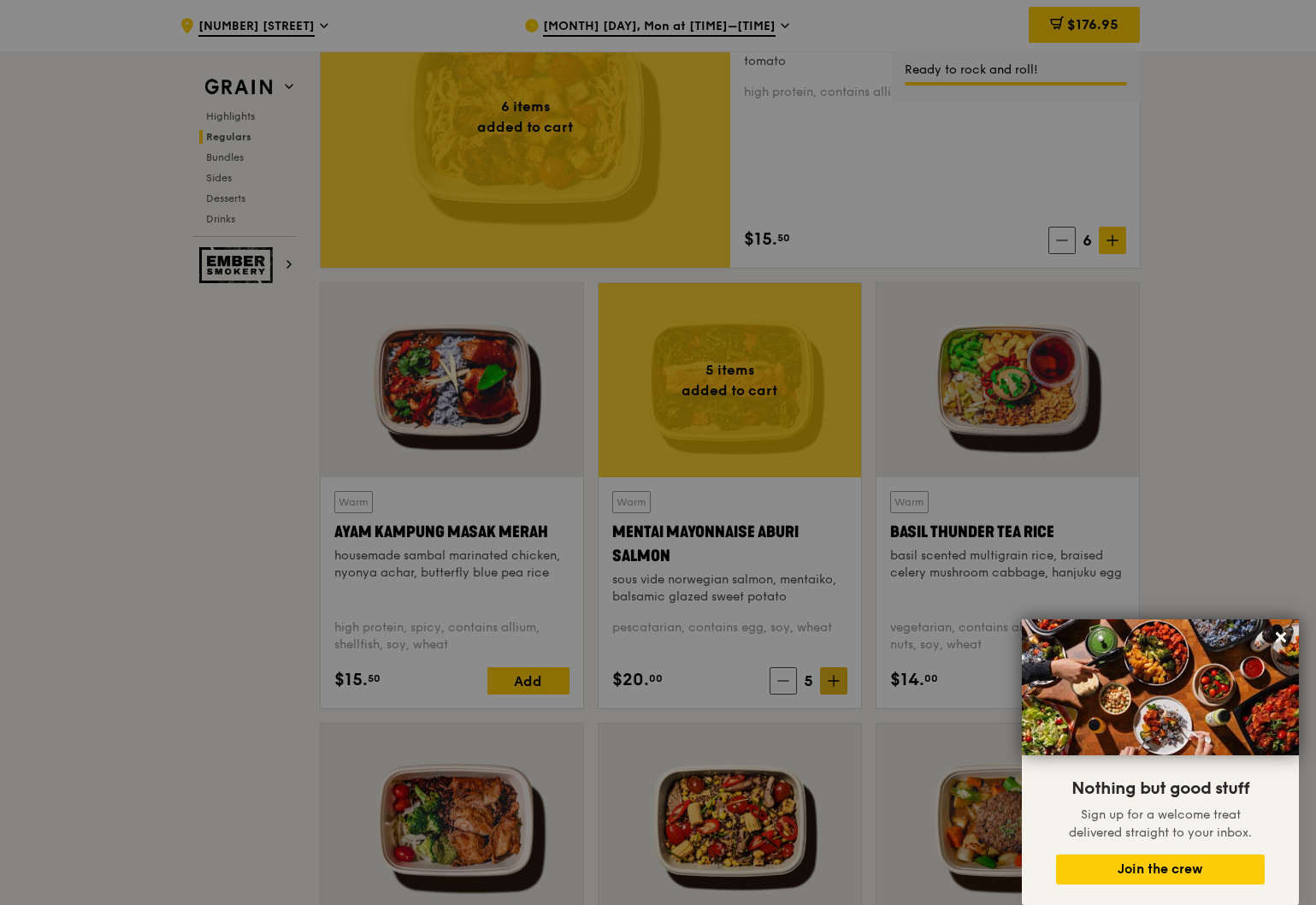 click on "Grain
Highlights
Regulars
Bundles
Sides
Desserts
Drinks
Ember Smokery
Meet the new Grain The Grain that loves to play. With ingredients. Flavours. Food. The kitchen is our happy place, where we experiment and cook up wholesome dishes that surprise and delight. And at the end of every Grain meal comes: “What will we  eat next?”
Highlights
Weekly rotating dishes inspired by flavours from around the world.
Warm
Thai Green Curry Fish
thai style green curry, seared dory, butterfly blue pea rice
pescatarian, spicy, contains allium, dairy, shellfish, soy, wheat
$14.
00
Add
Warm
Hikari Miso Chicken Chow Mein
hong kong egg noodle, shiitake mushroom, roasted carrot
high protein, contains allium, dairy, egg, soy, wheat
$15.
50
Add
Regulars" at bounding box center [658, 2397] 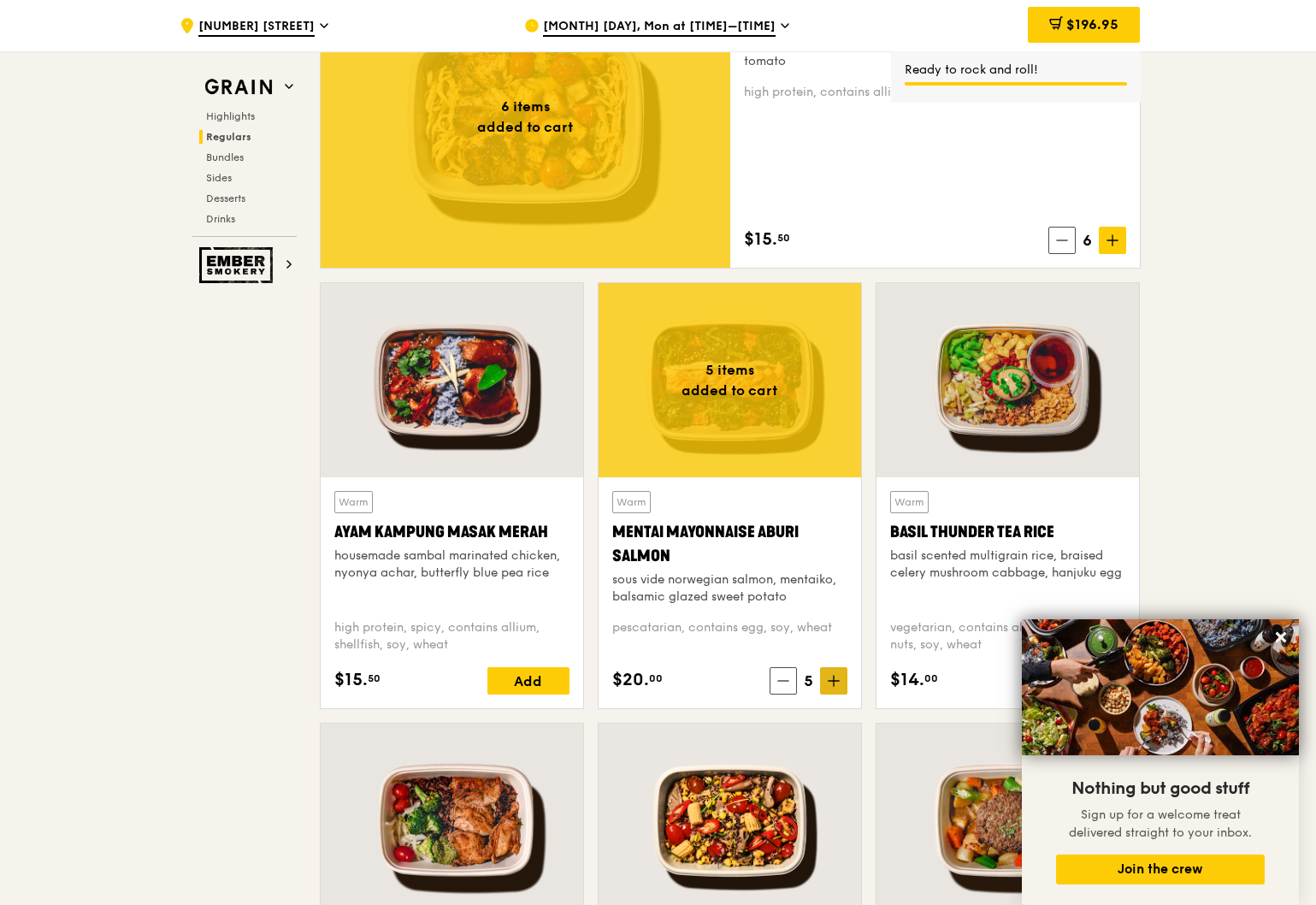 click 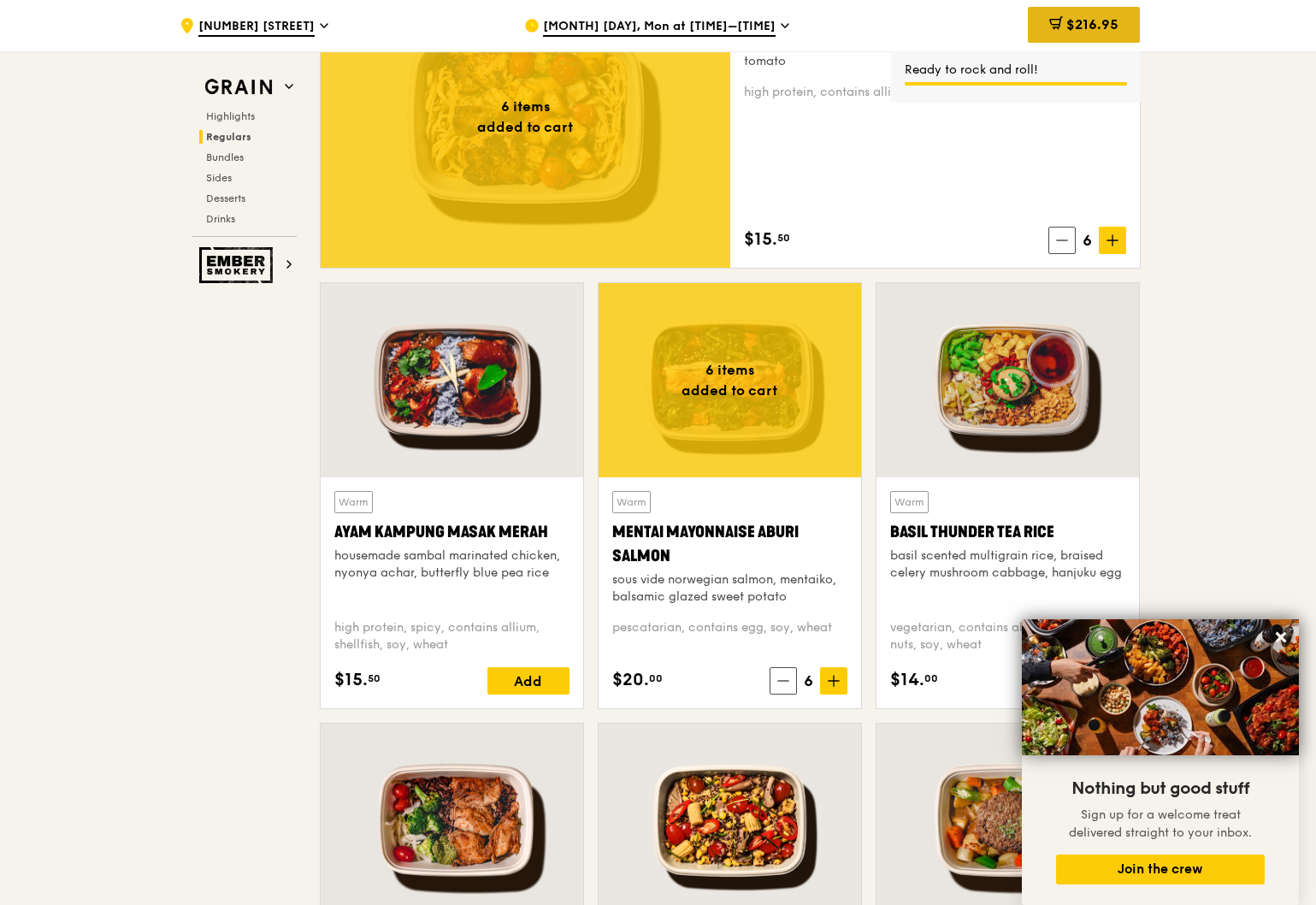 click on "$216.95" at bounding box center [1092, 24] 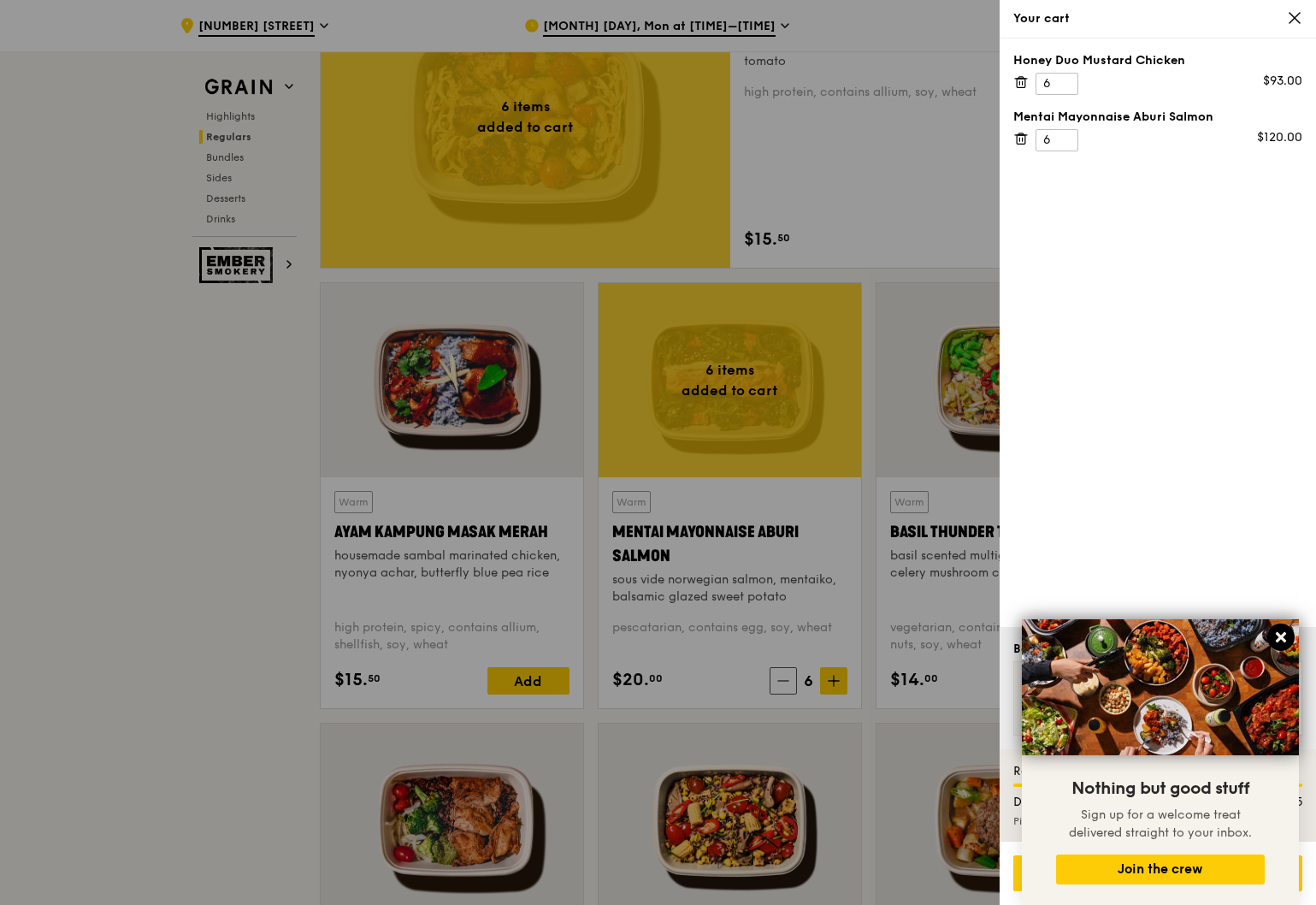 click 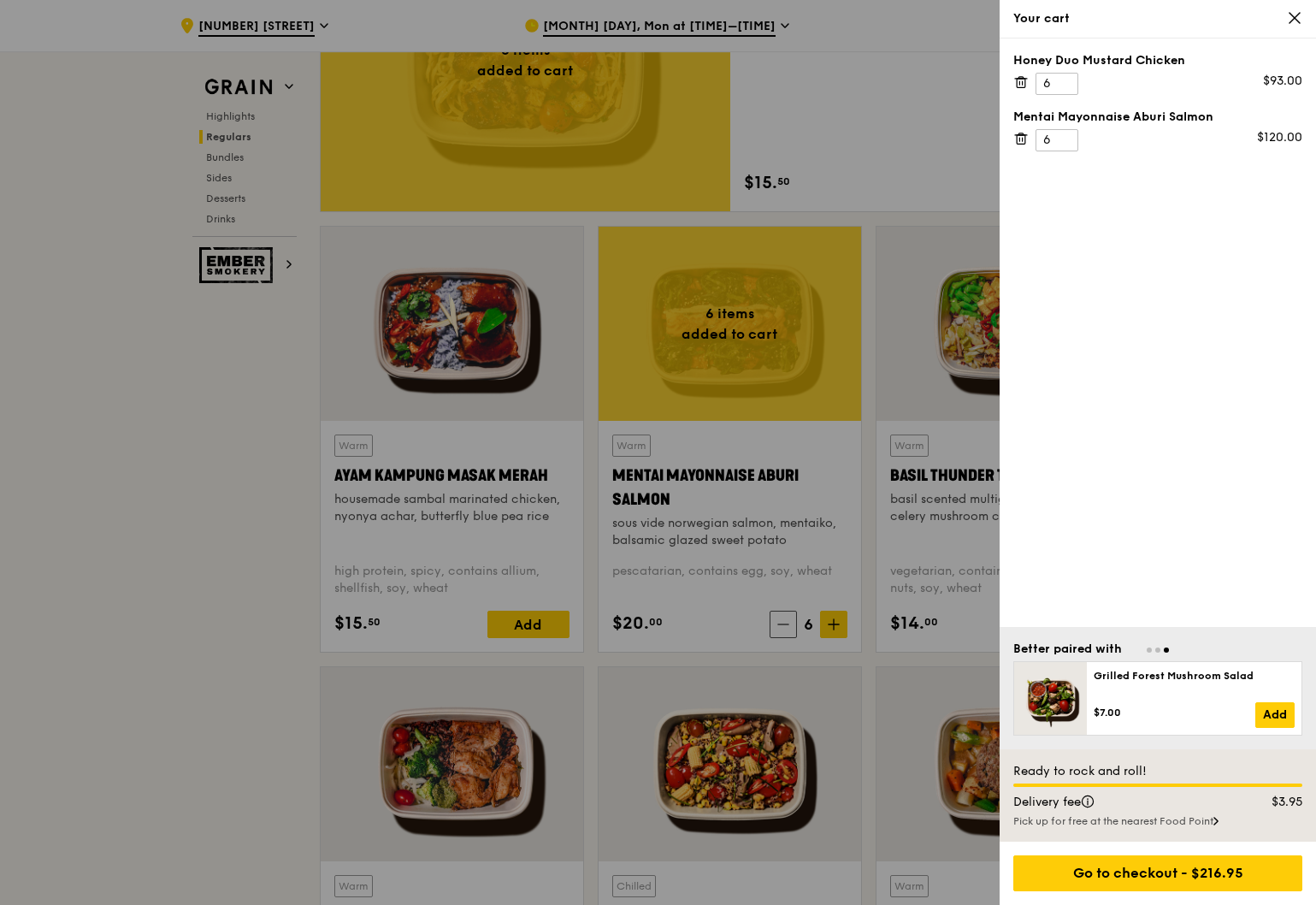 scroll, scrollTop: 1369, scrollLeft: 0, axis: vertical 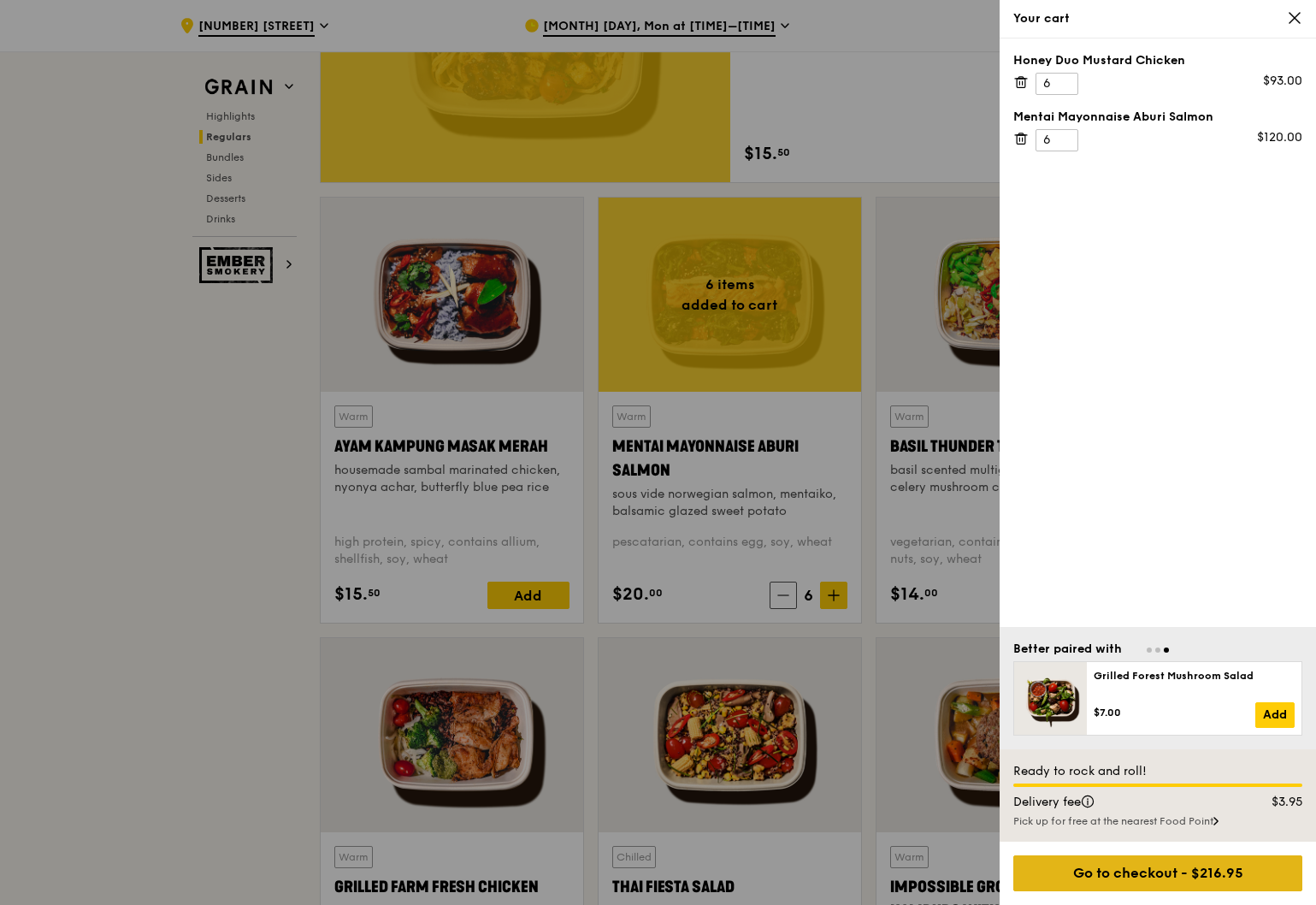 click on "Go to checkout - $216.95" at bounding box center (1158, 873) 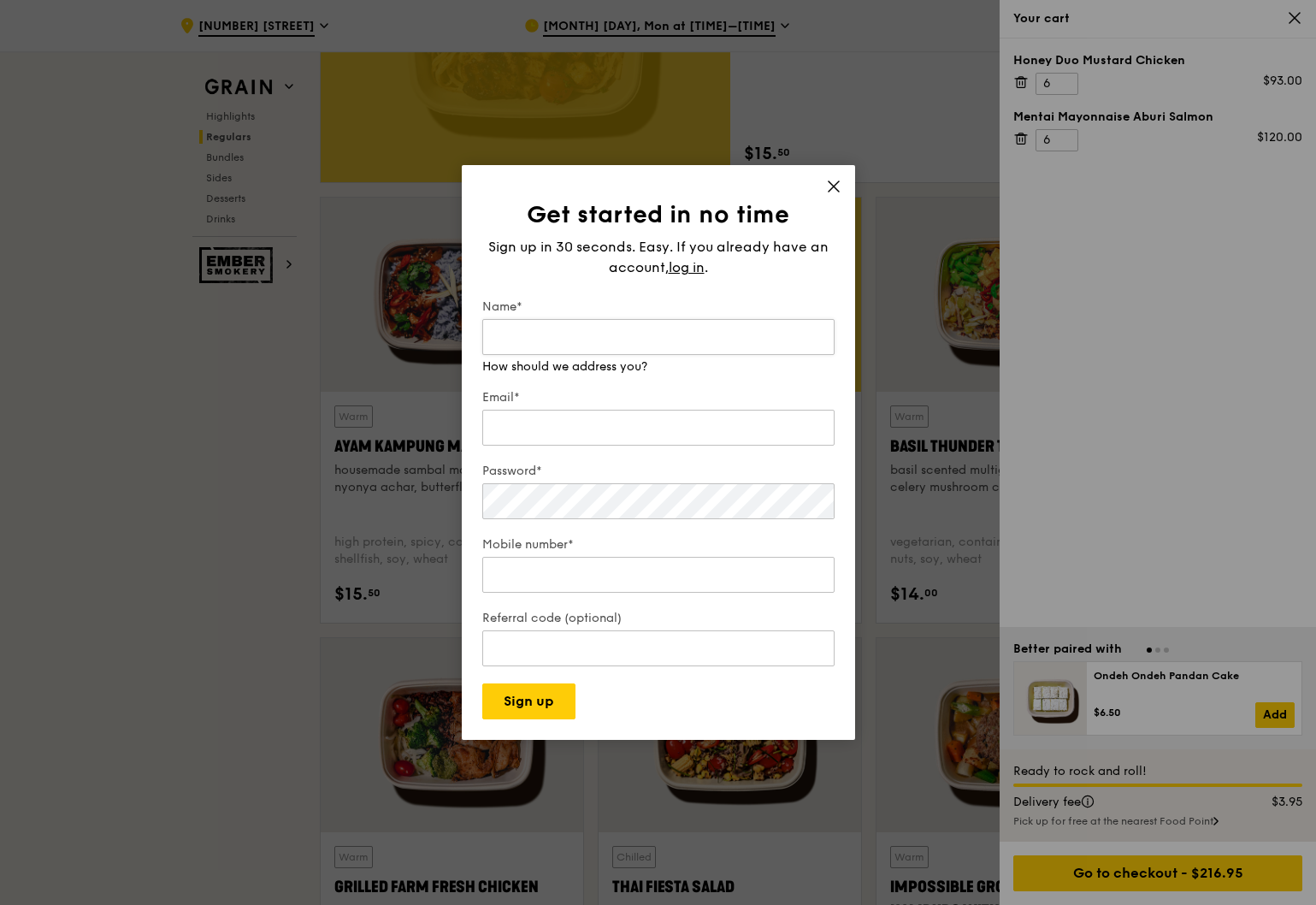 click on "Name*" at bounding box center [658, 337] 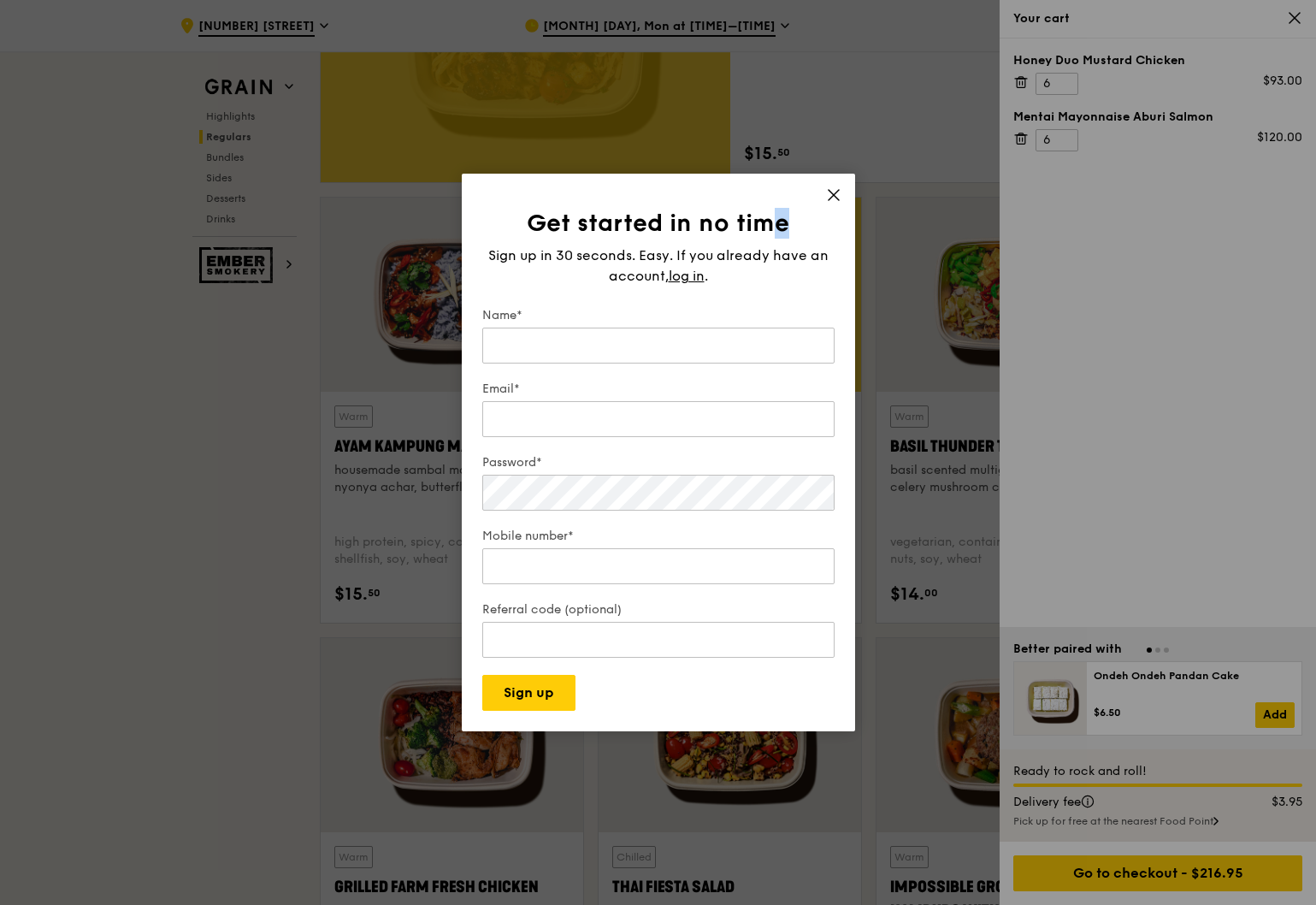 drag, startPoint x: 768, startPoint y: 182, endPoint x: 815, endPoint y: 179, distance: 47.095647 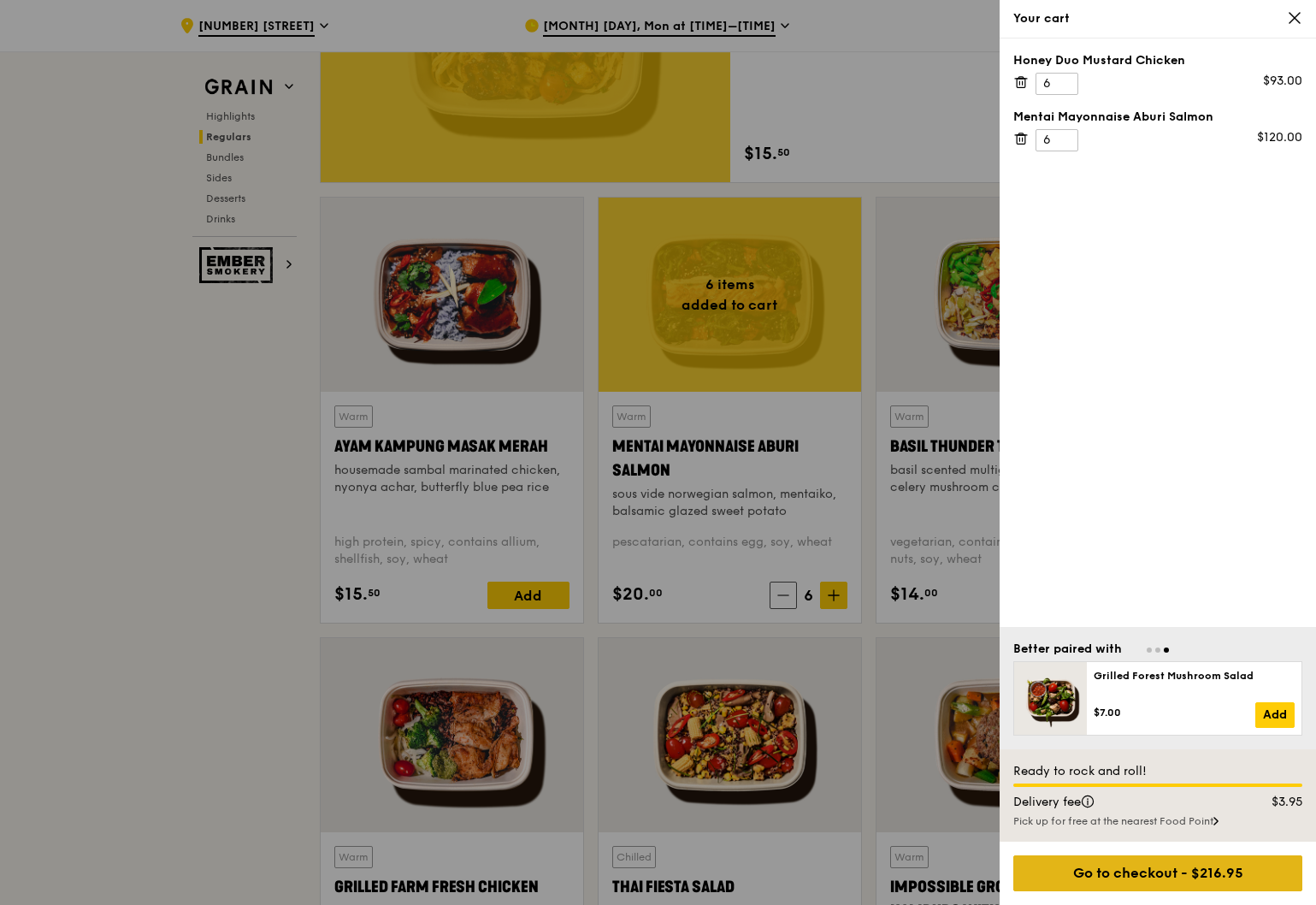 click on "Go to checkout - $216.95" at bounding box center (1158, 873) 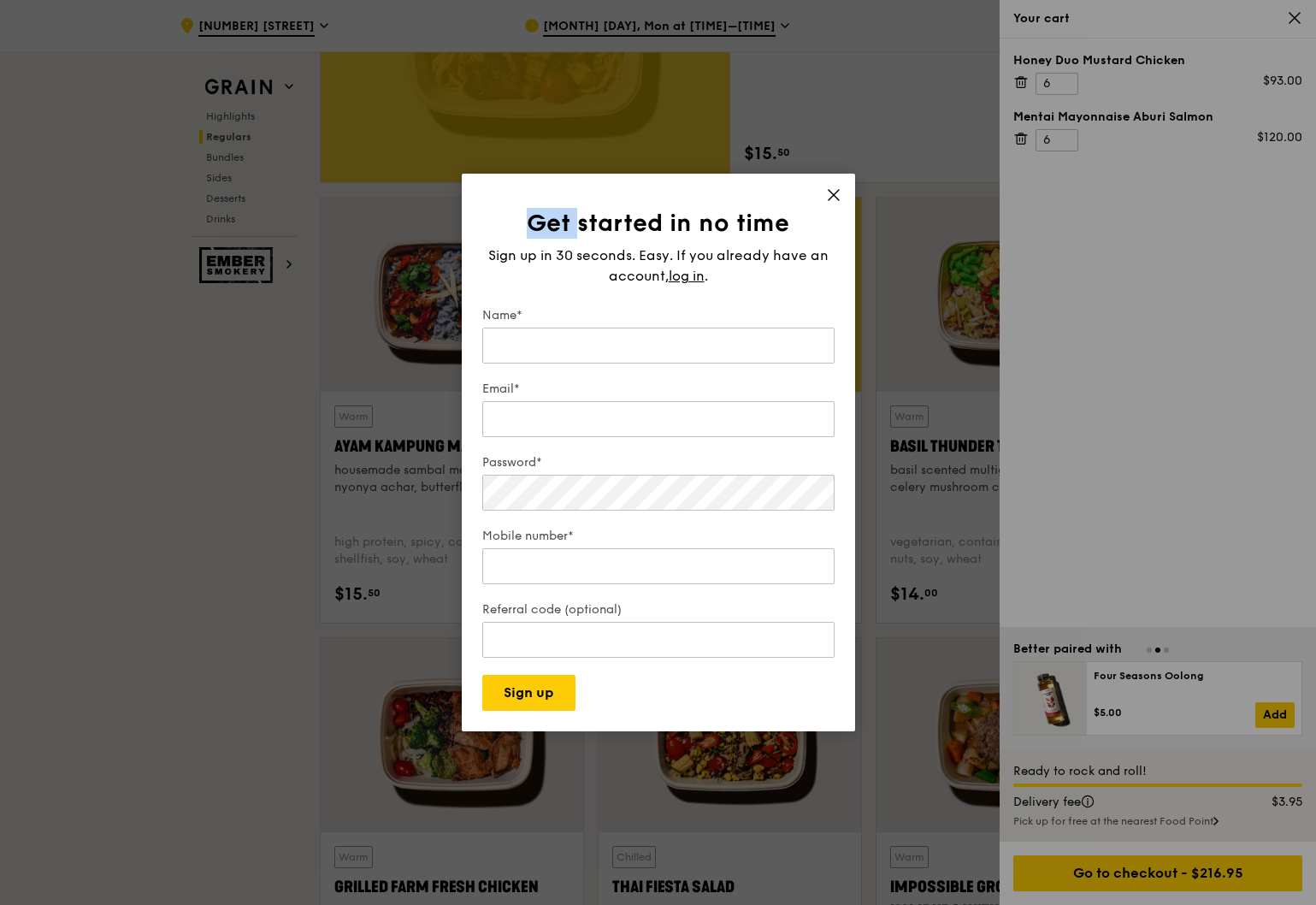drag, startPoint x: 581, startPoint y: 188, endPoint x: 496, endPoint y: 193, distance: 85.14693 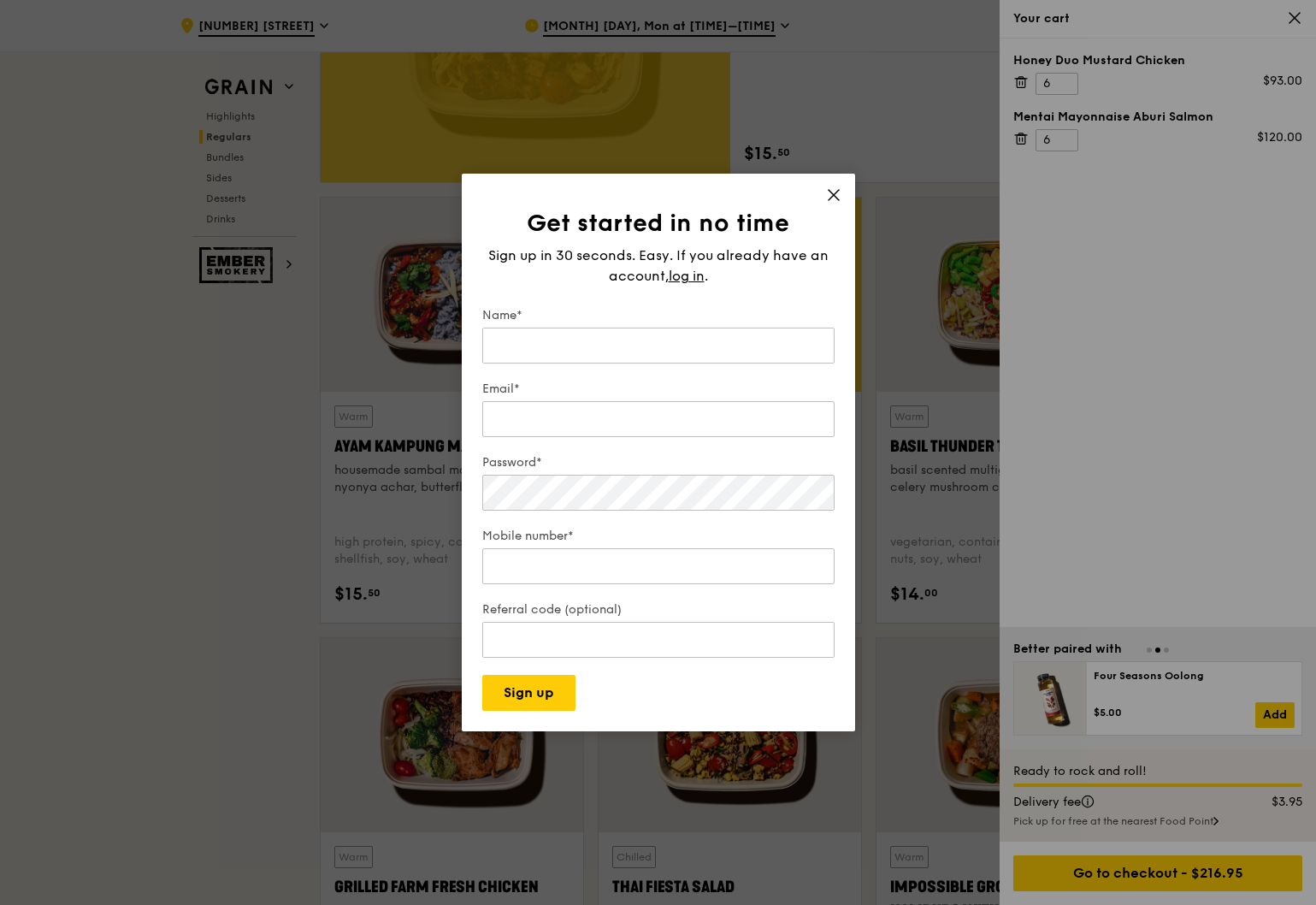 drag, startPoint x: 647, startPoint y: 186, endPoint x: 654, endPoint y: 177, distance: 11.401754 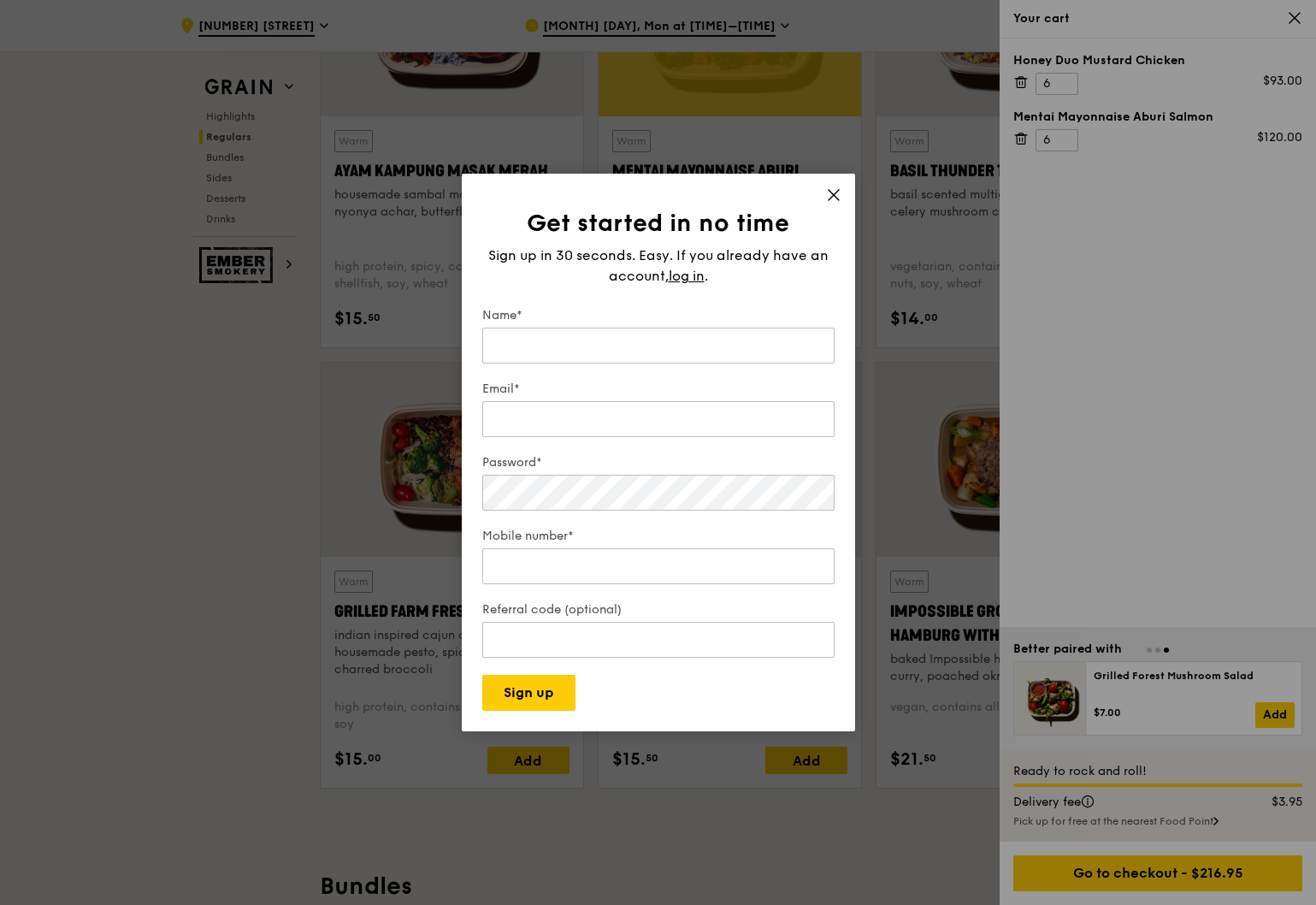 scroll, scrollTop: 1711, scrollLeft: 0, axis: vertical 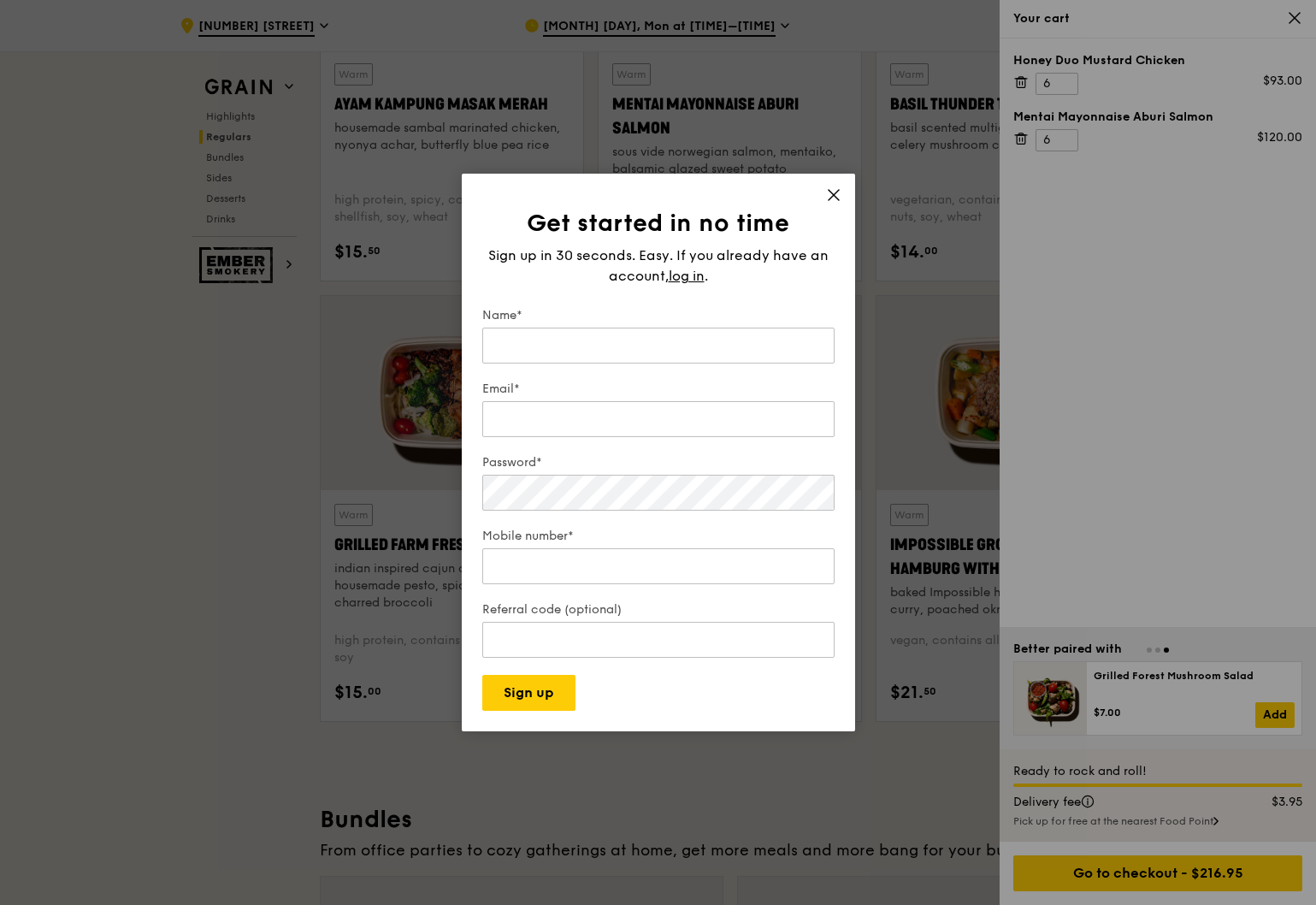 click 